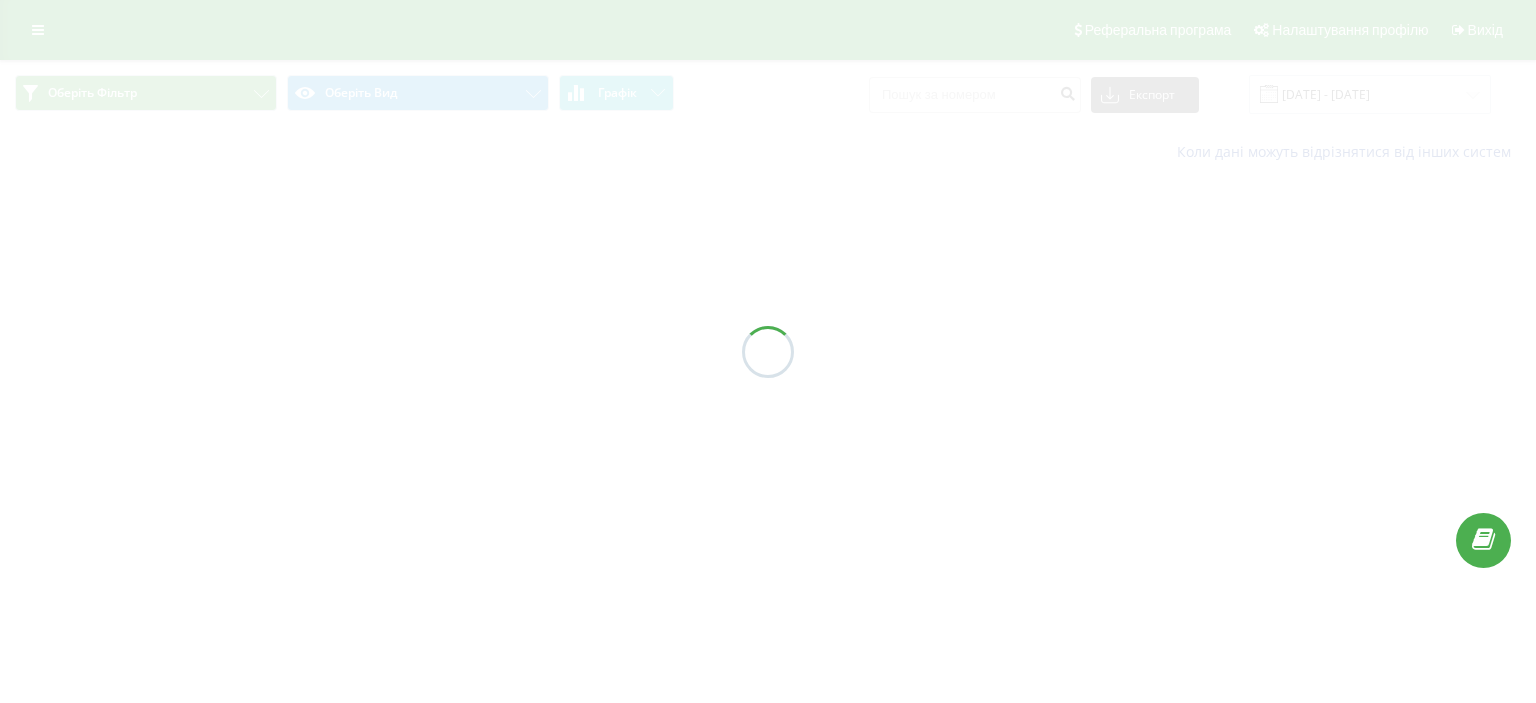 scroll, scrollTop: 0, scrollLeft: 0, axis: both 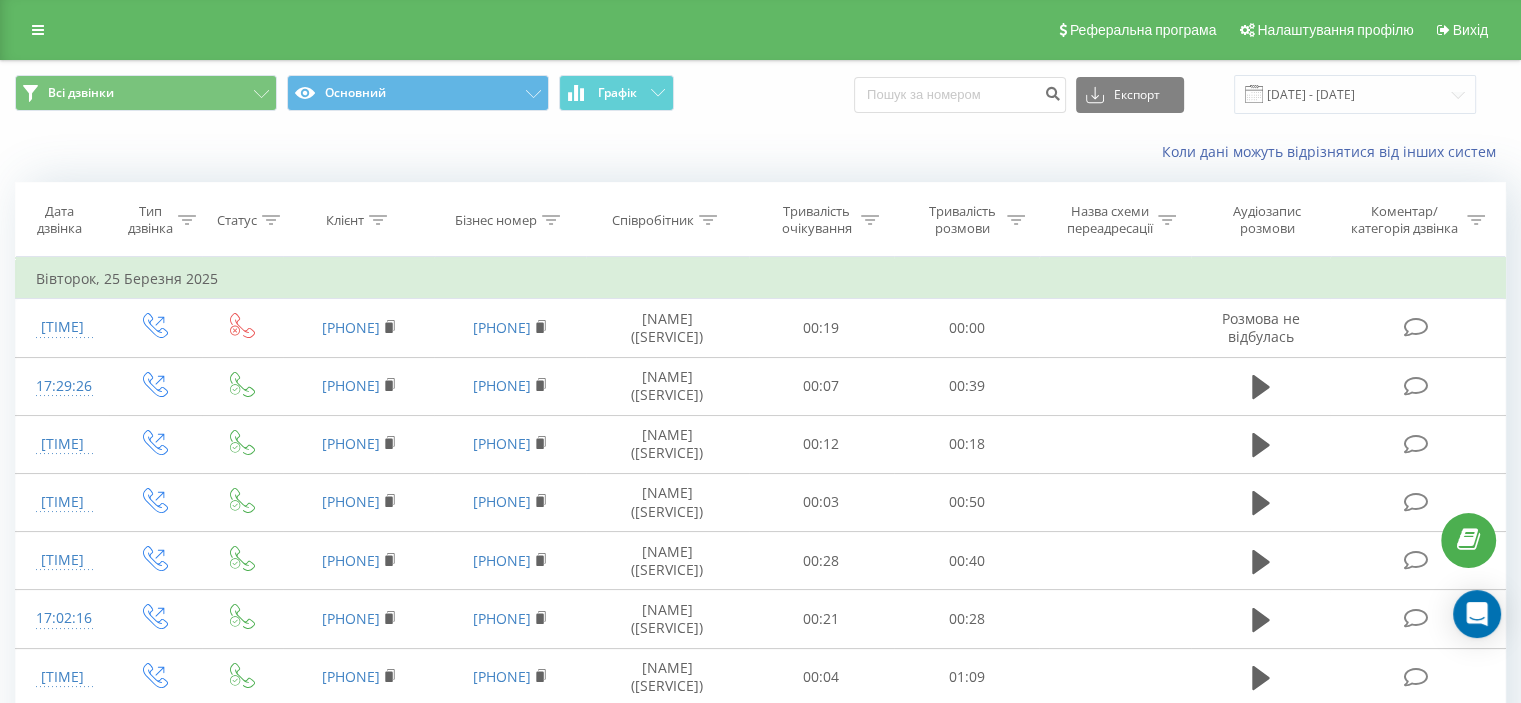 click on "Тривалість розмови" at bounding box center (967, 220) 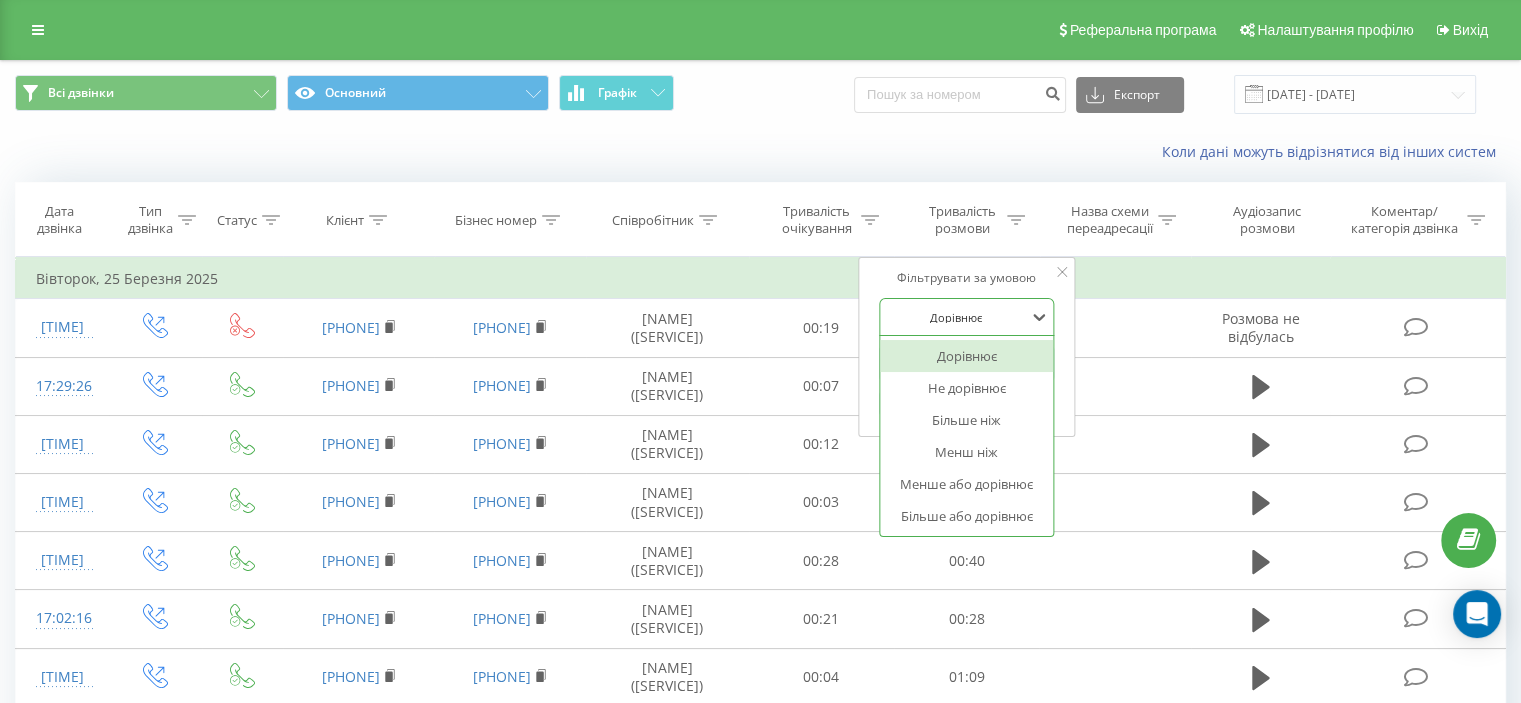 click at bounding box center (956, 317) 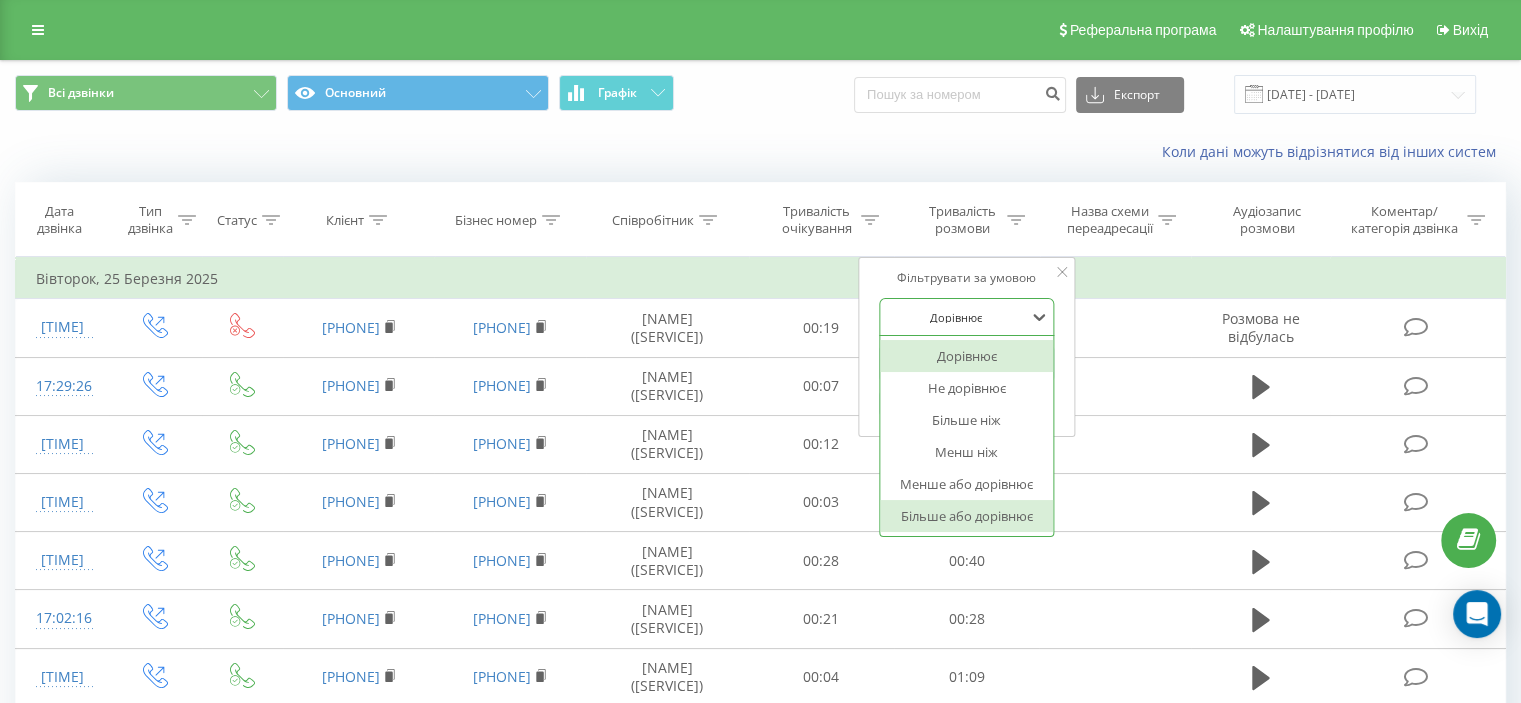 click on "Більше або дорівнює" at bounding box center [967, 516] 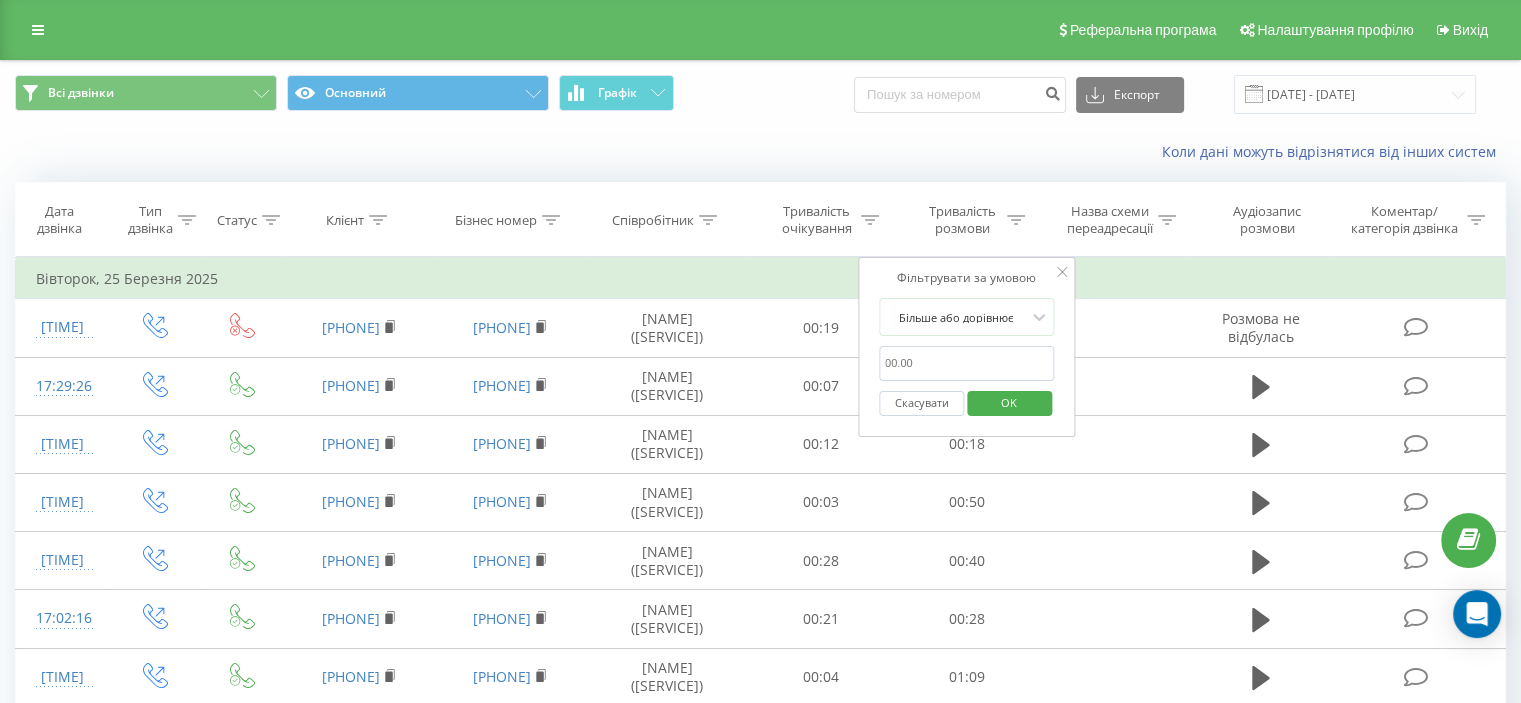 click at bounding box center (967, 363) 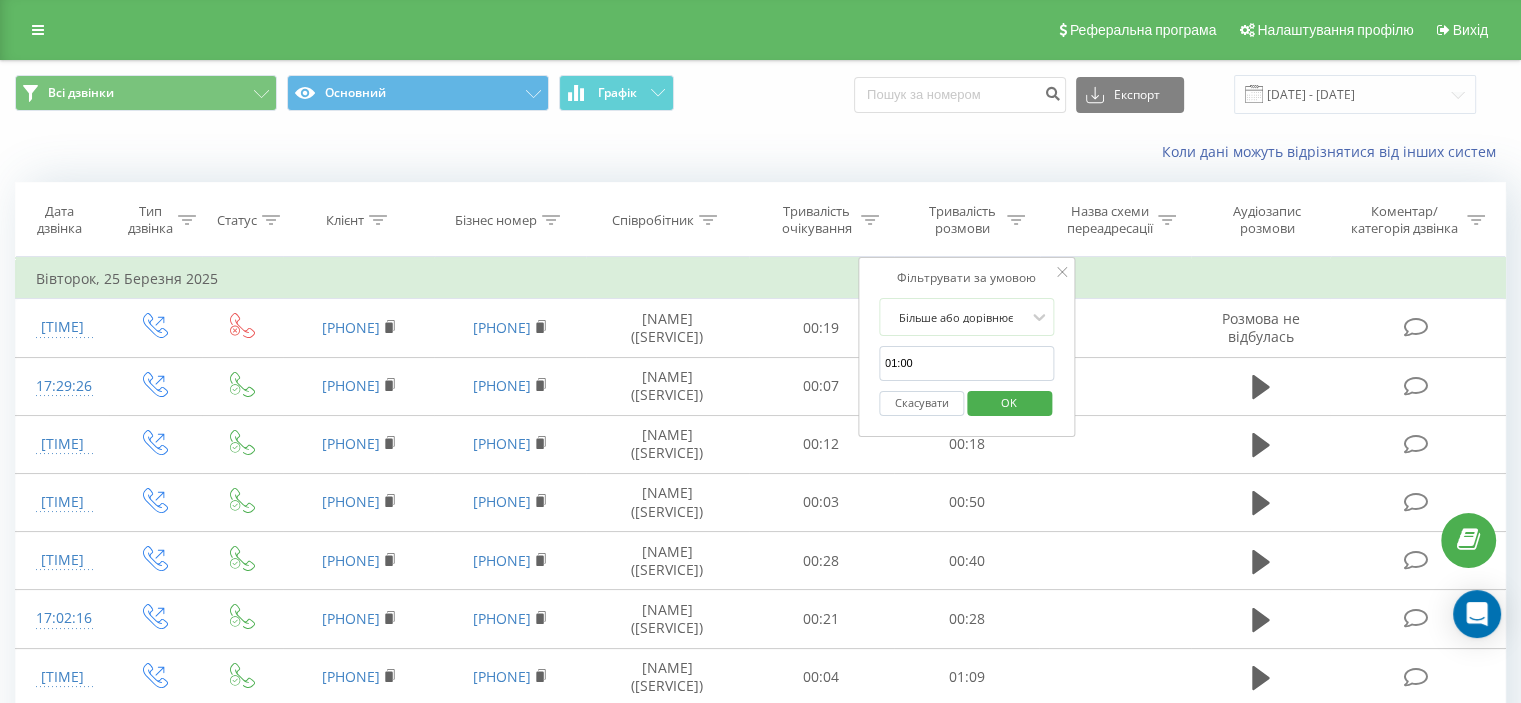 click on "OK" at bounding box center (1009, 402) 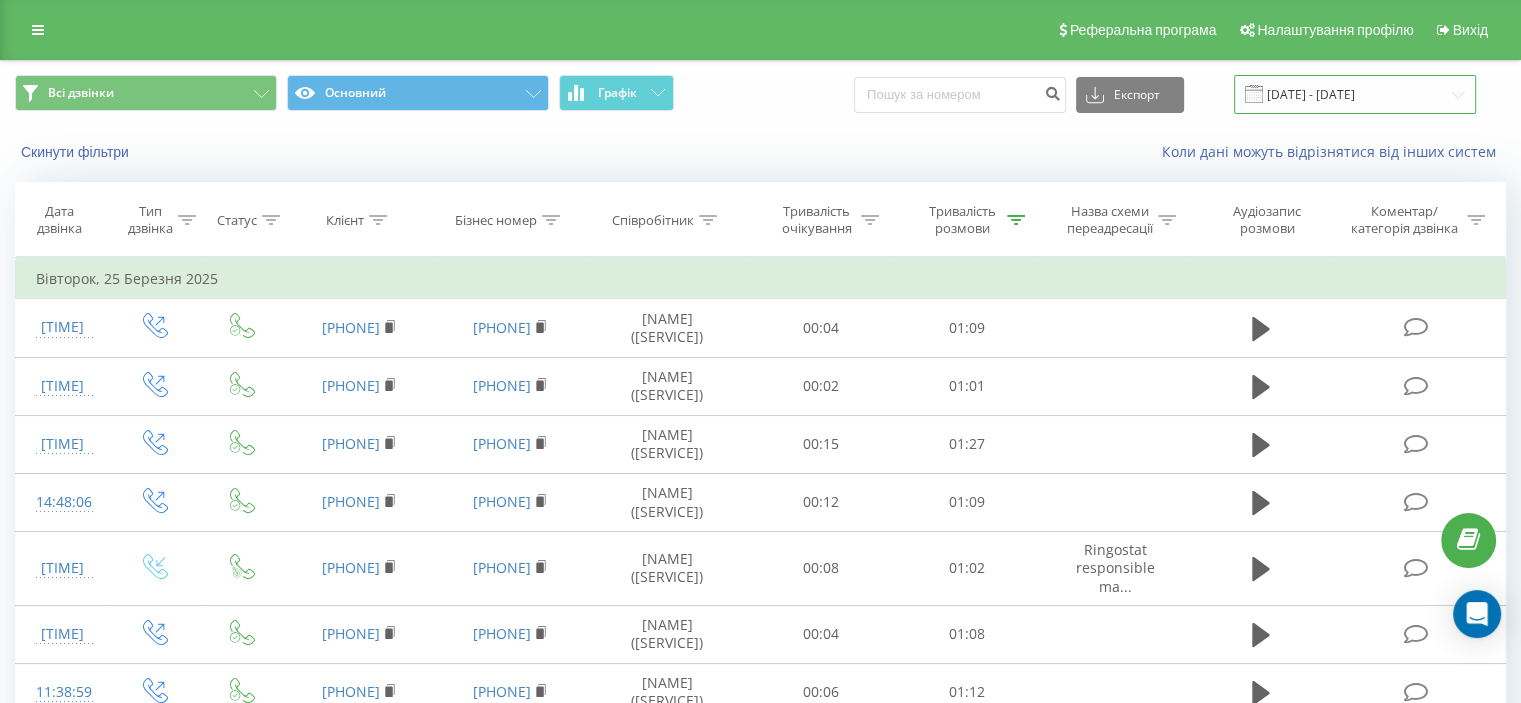 click on "[DATE] - [DATE]" at bounding box center [1355, 94] 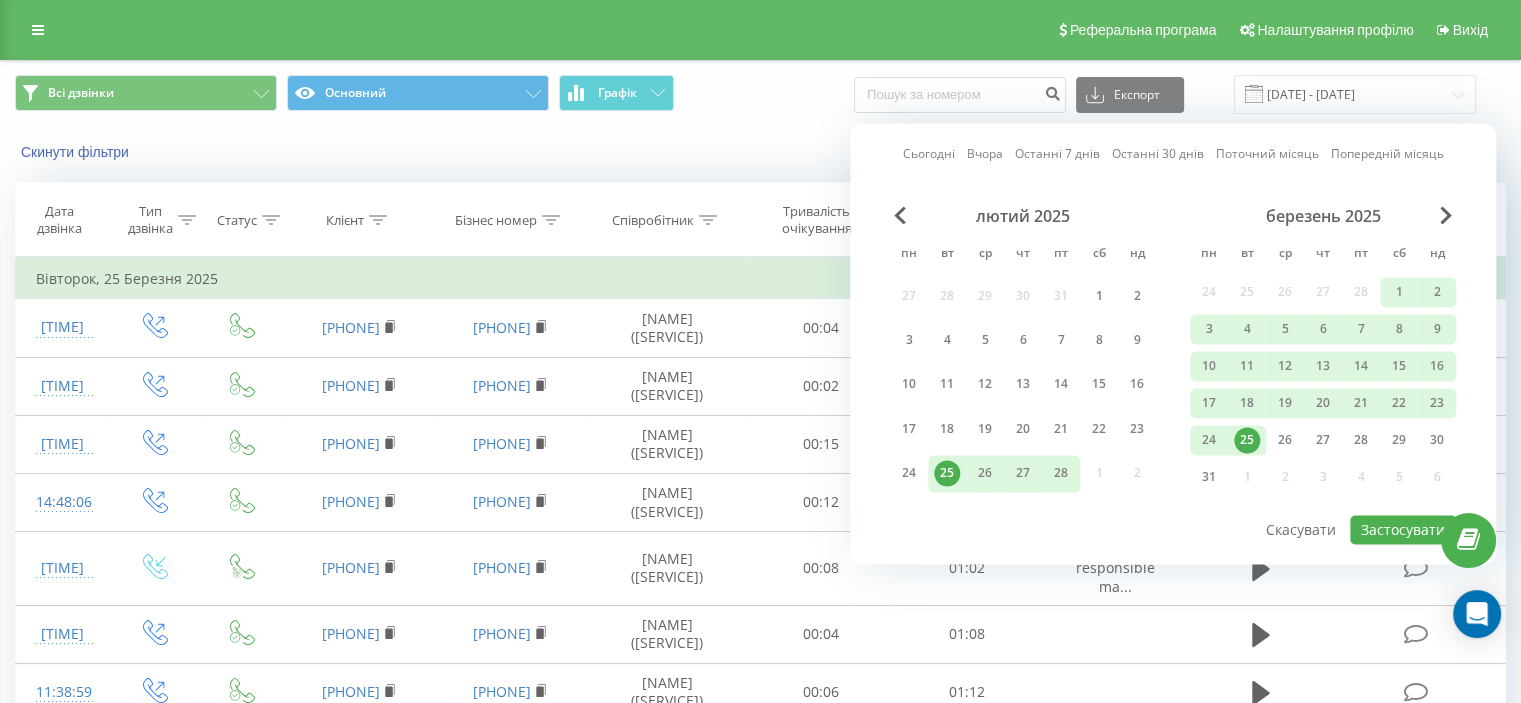 click on "березень 2025" at bounding box center [1323, 216] 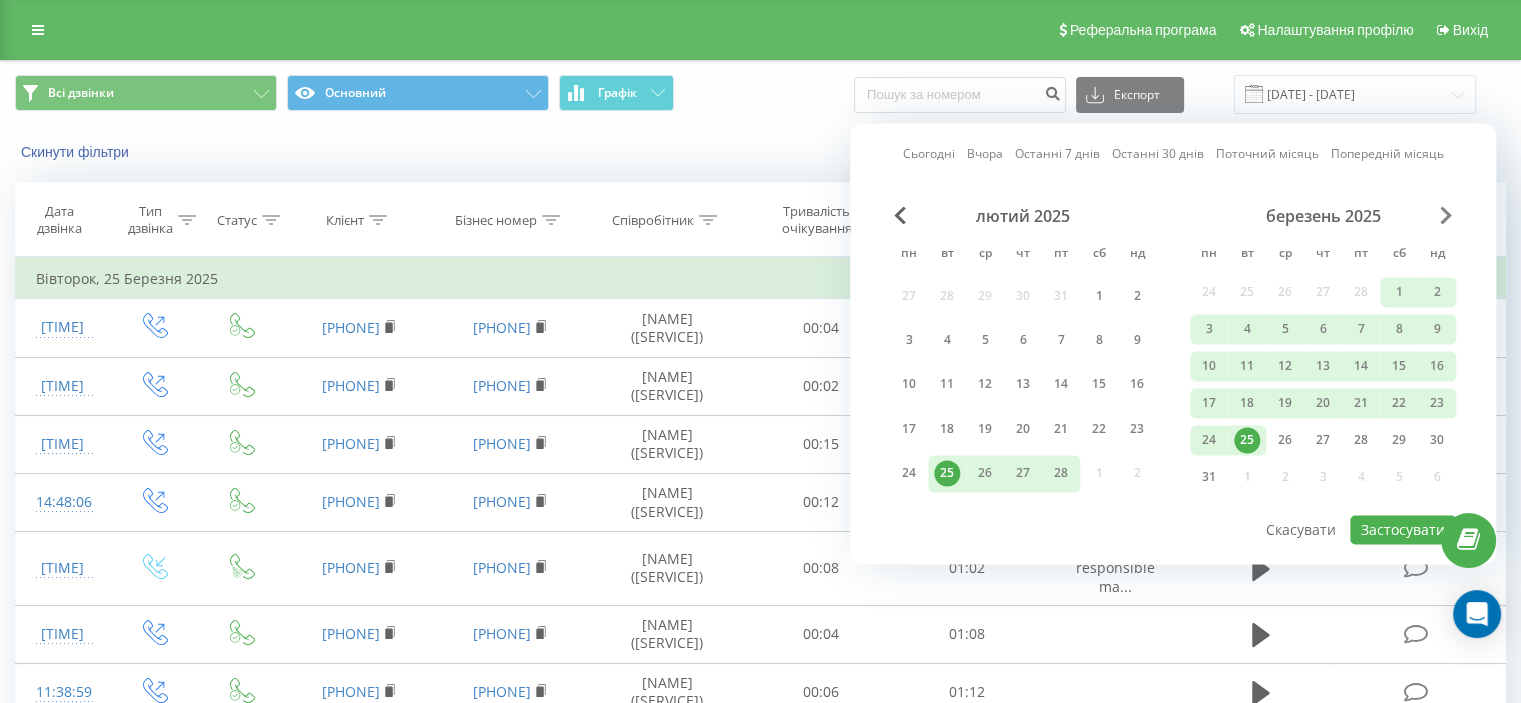 click at bounding box center (1446, 215) 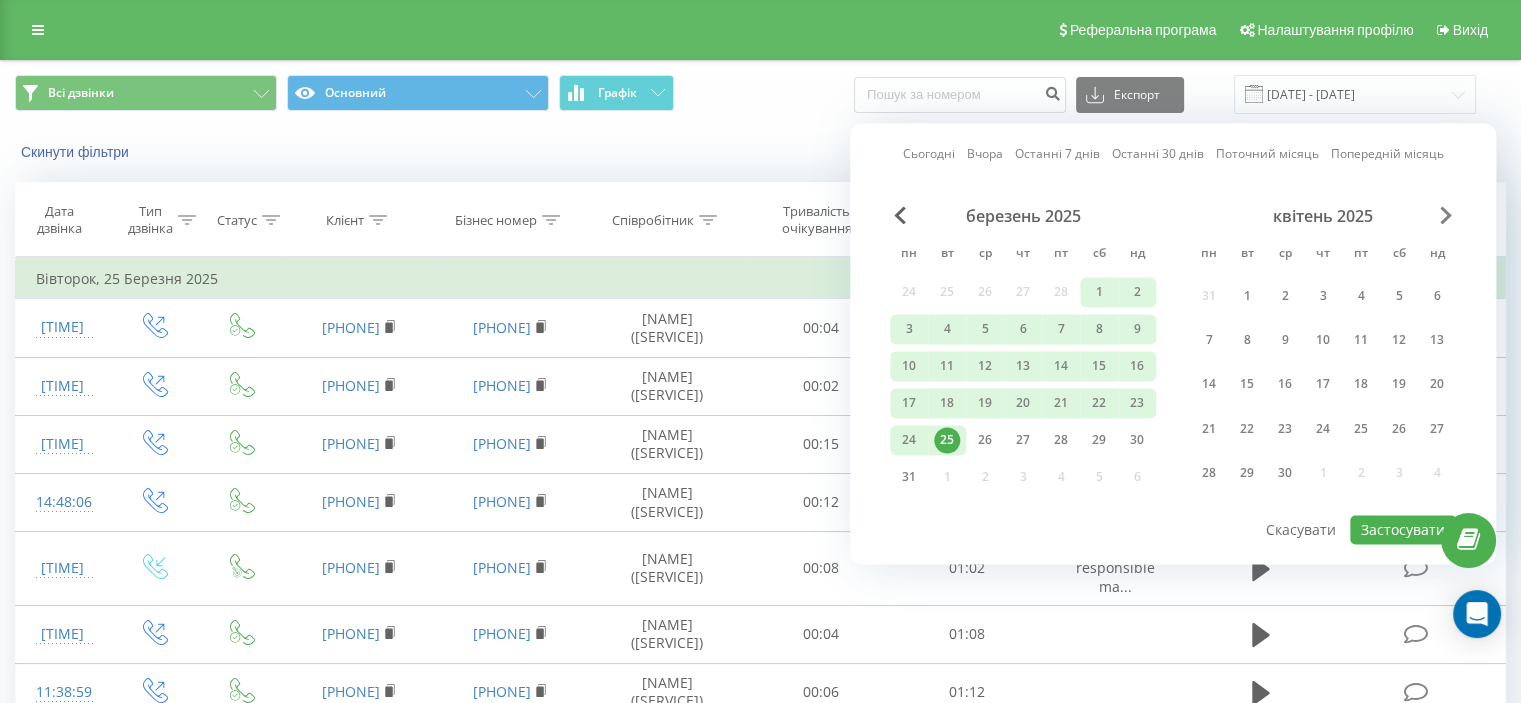 click at bounding box center (1446, 215) 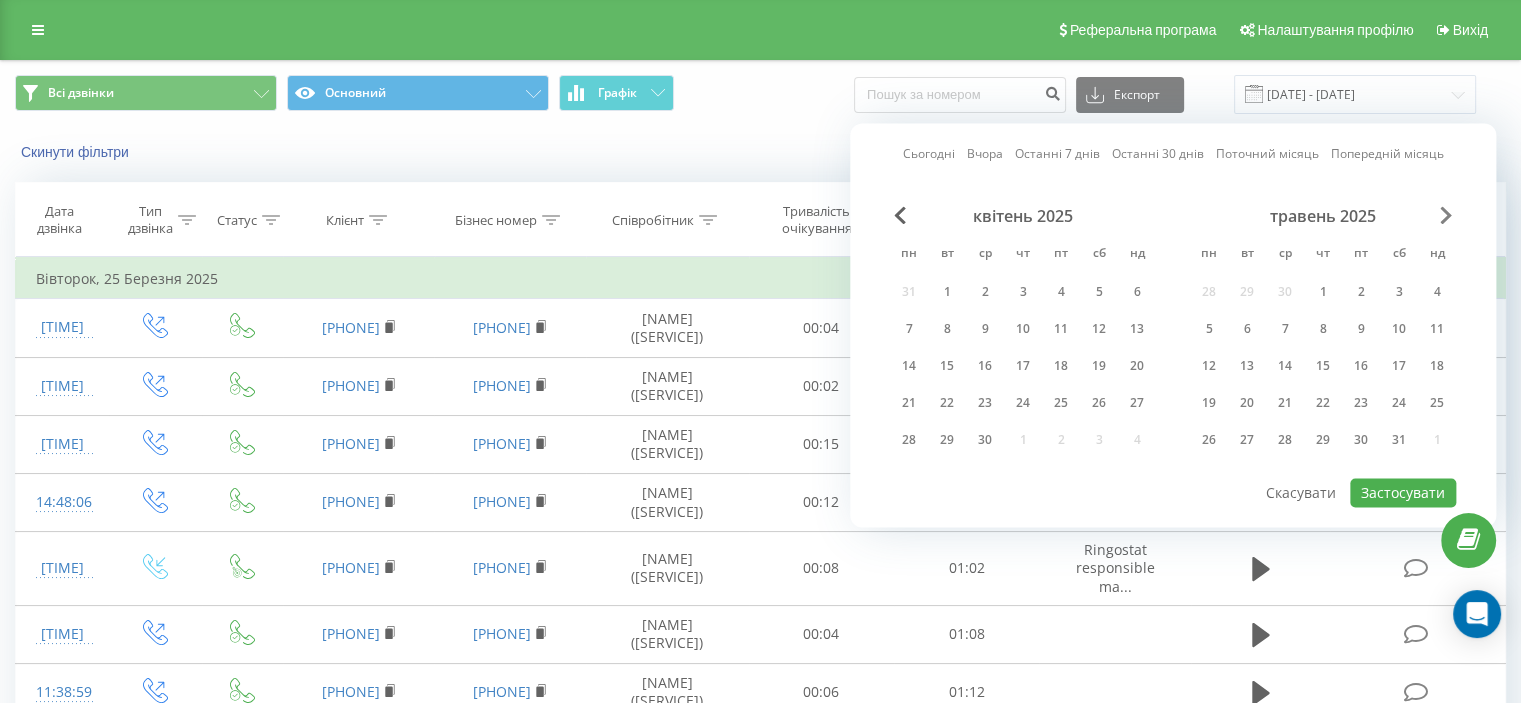 click at bounding box center [1446, 215] 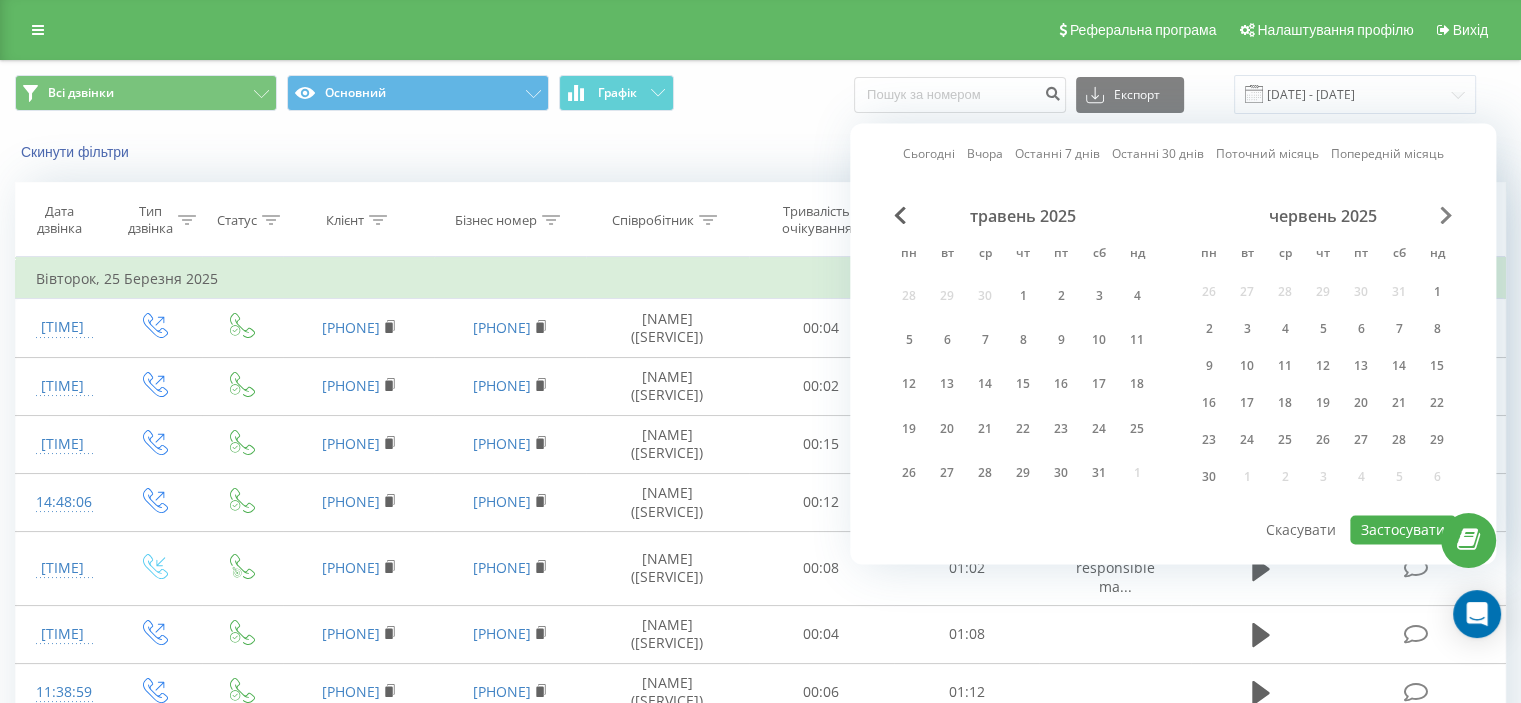 click at bounding box center [1446, 215] 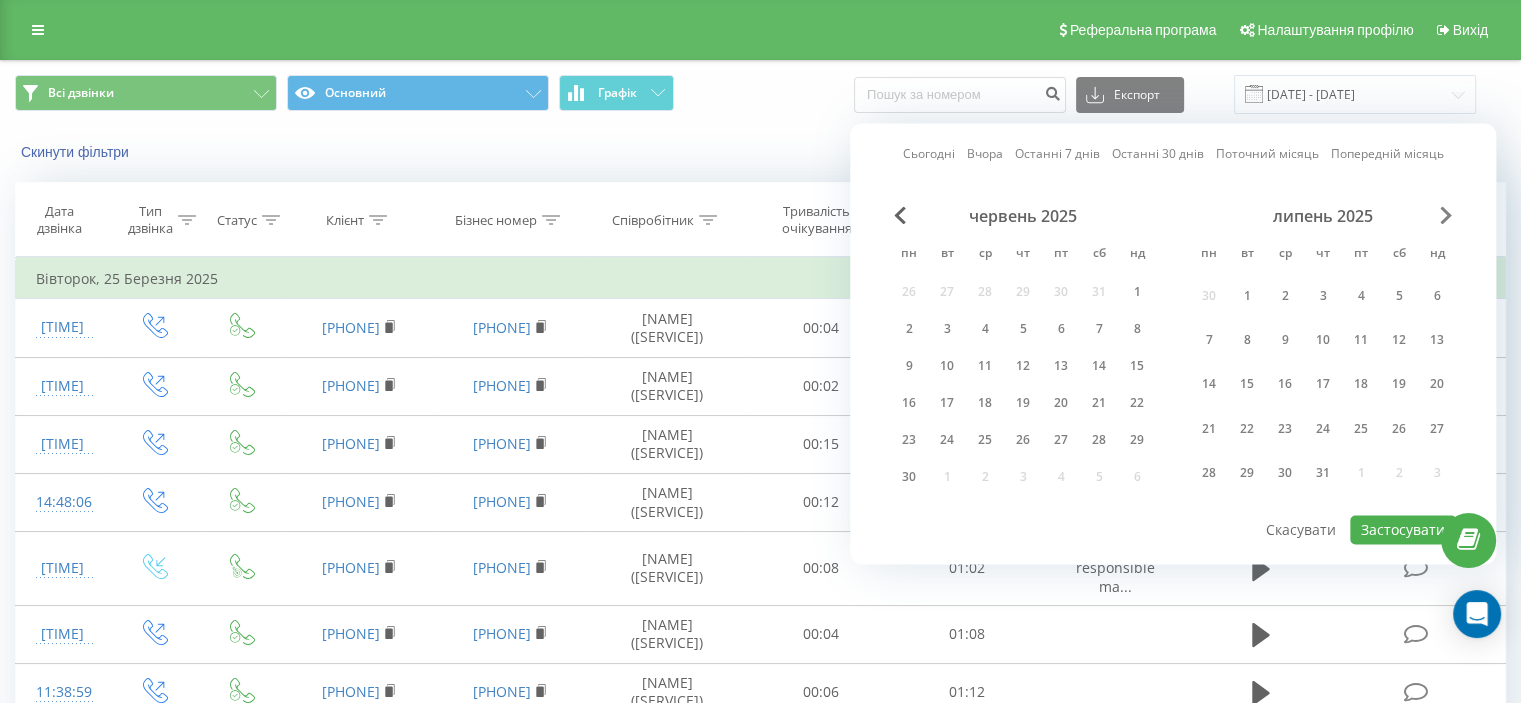 click at bounding box center (1446, 215) 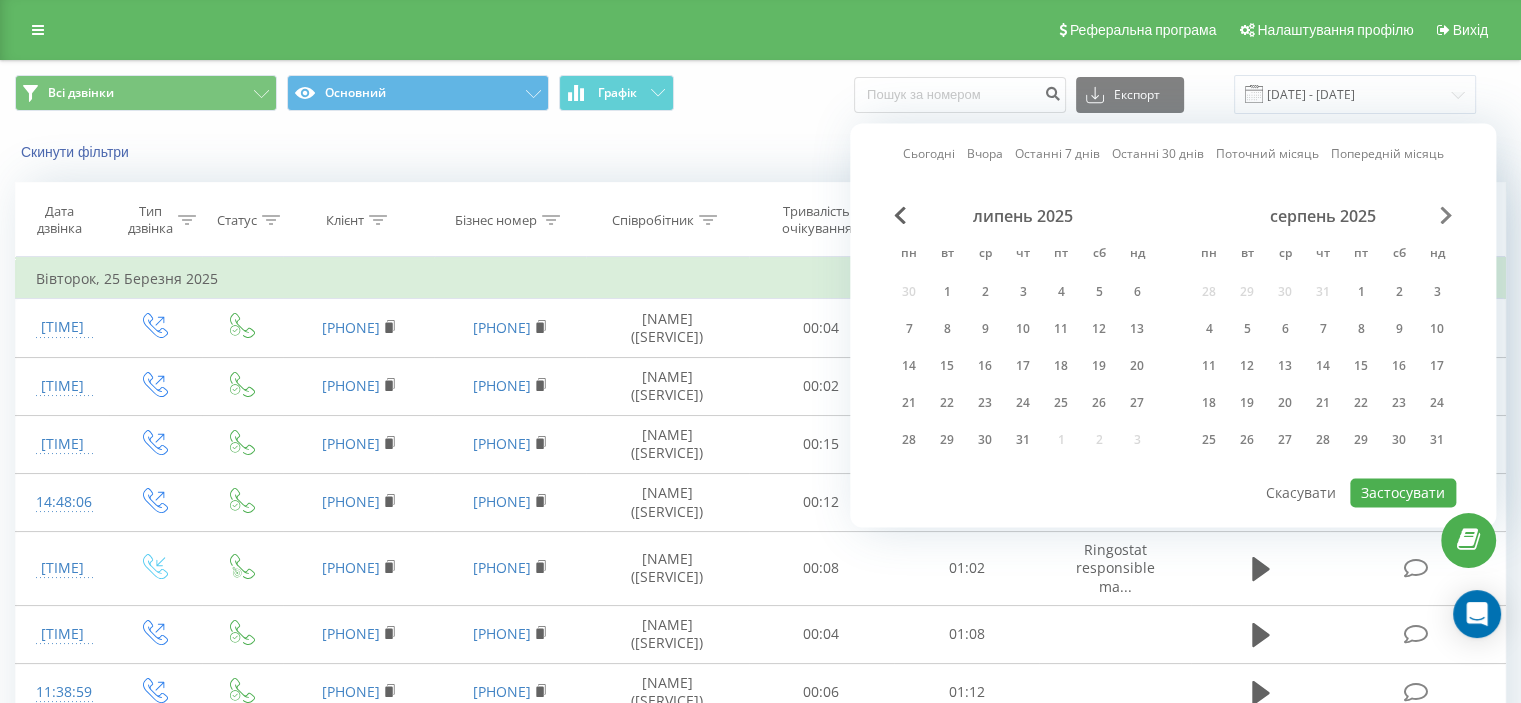 click at bounding box center (1446, 215) 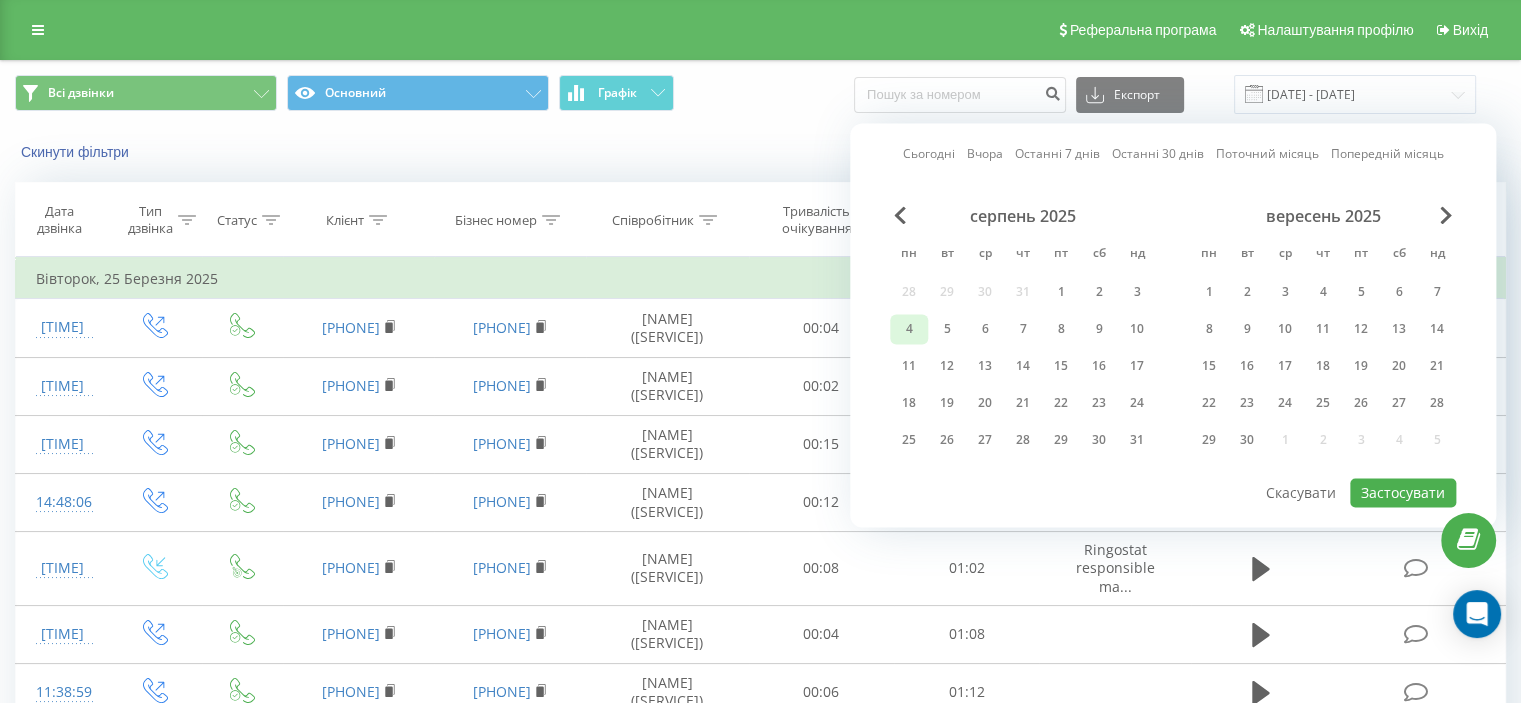 click on "4" at bounding box center (909, 329) 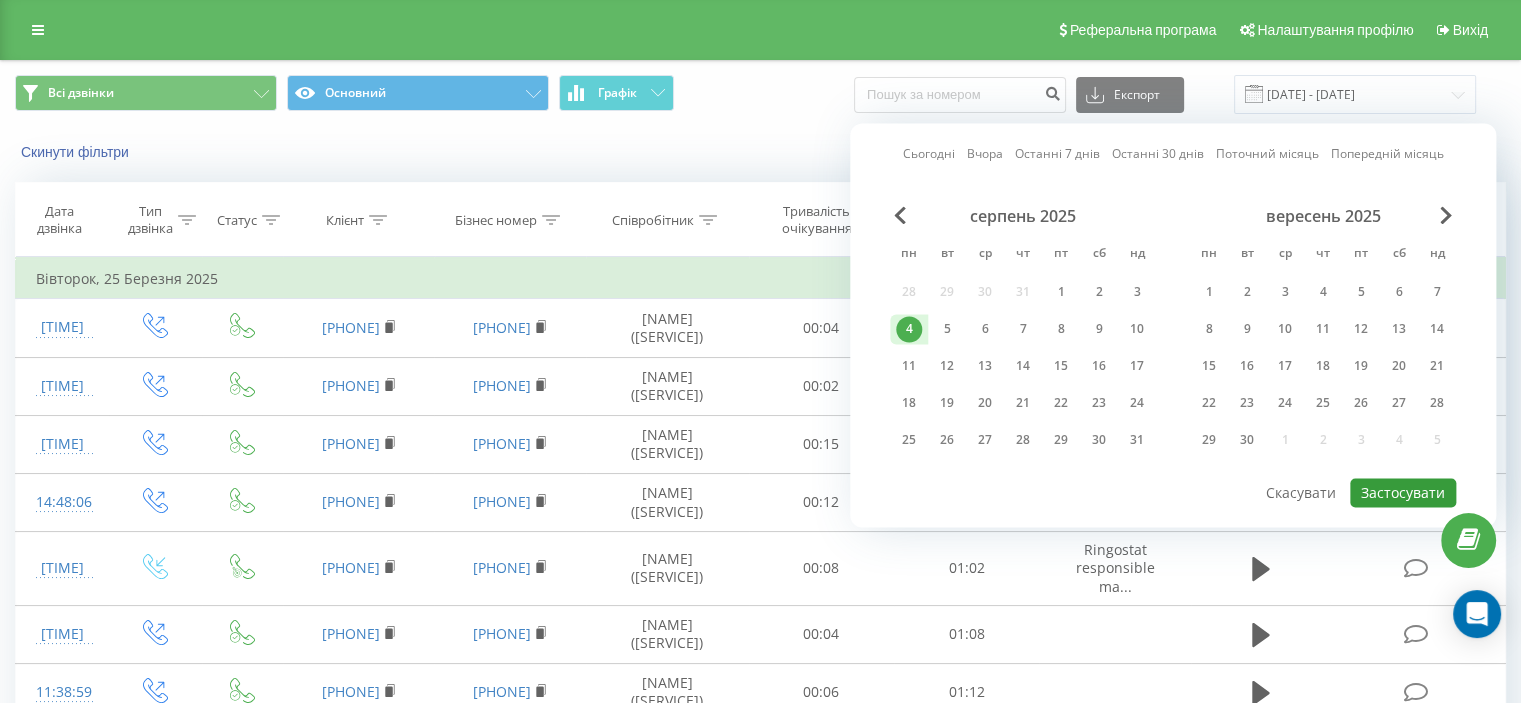 click on "Застосувати" at bounding box center [1403, 492] 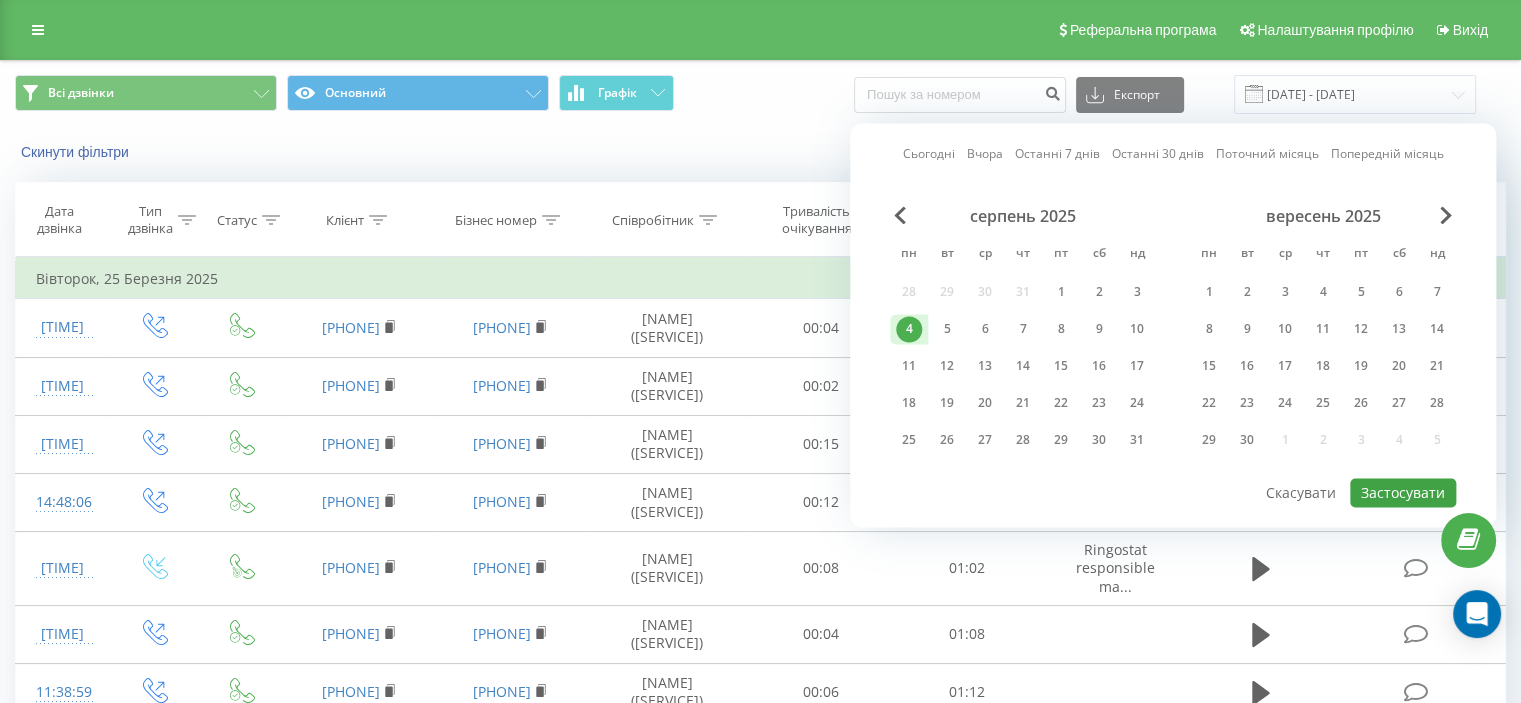 type on "04.08.2025  -  04.08.2025" 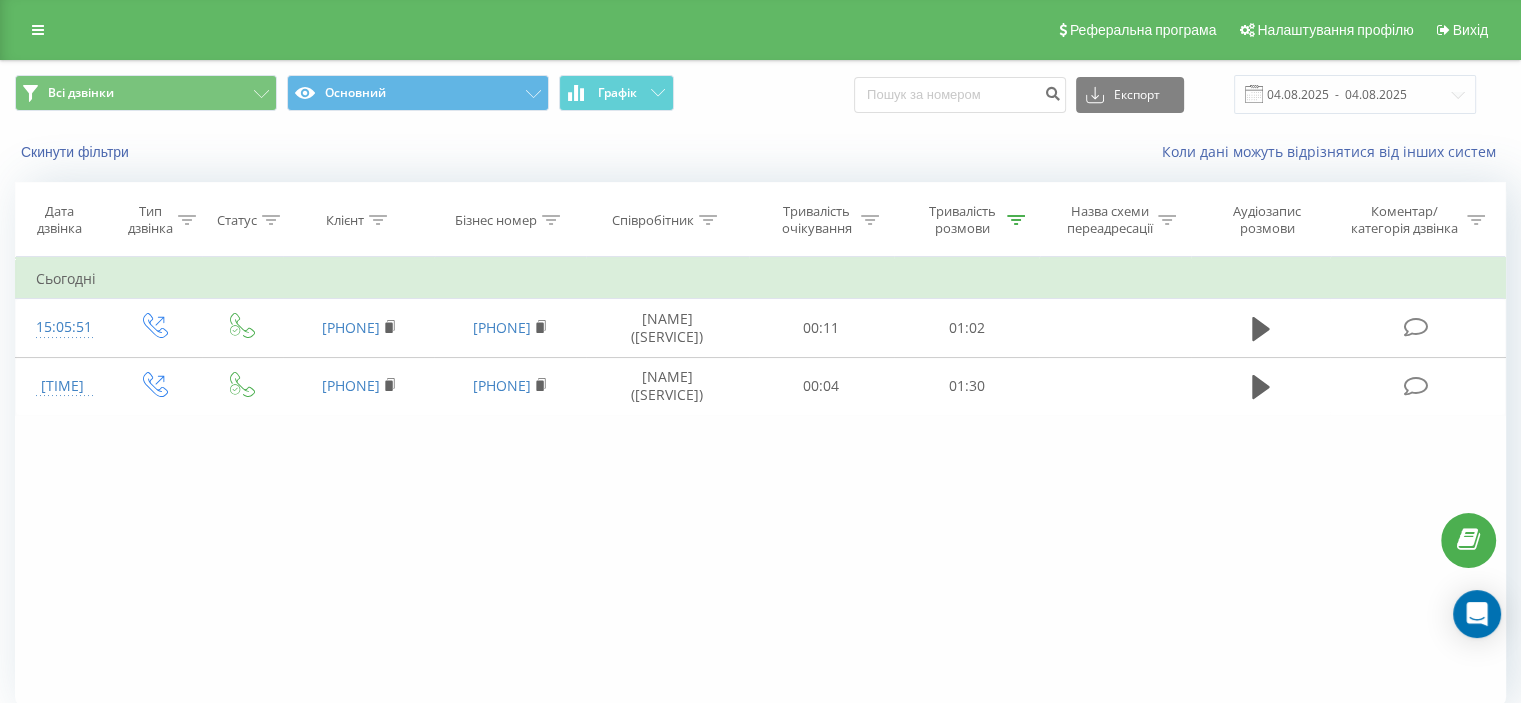 click 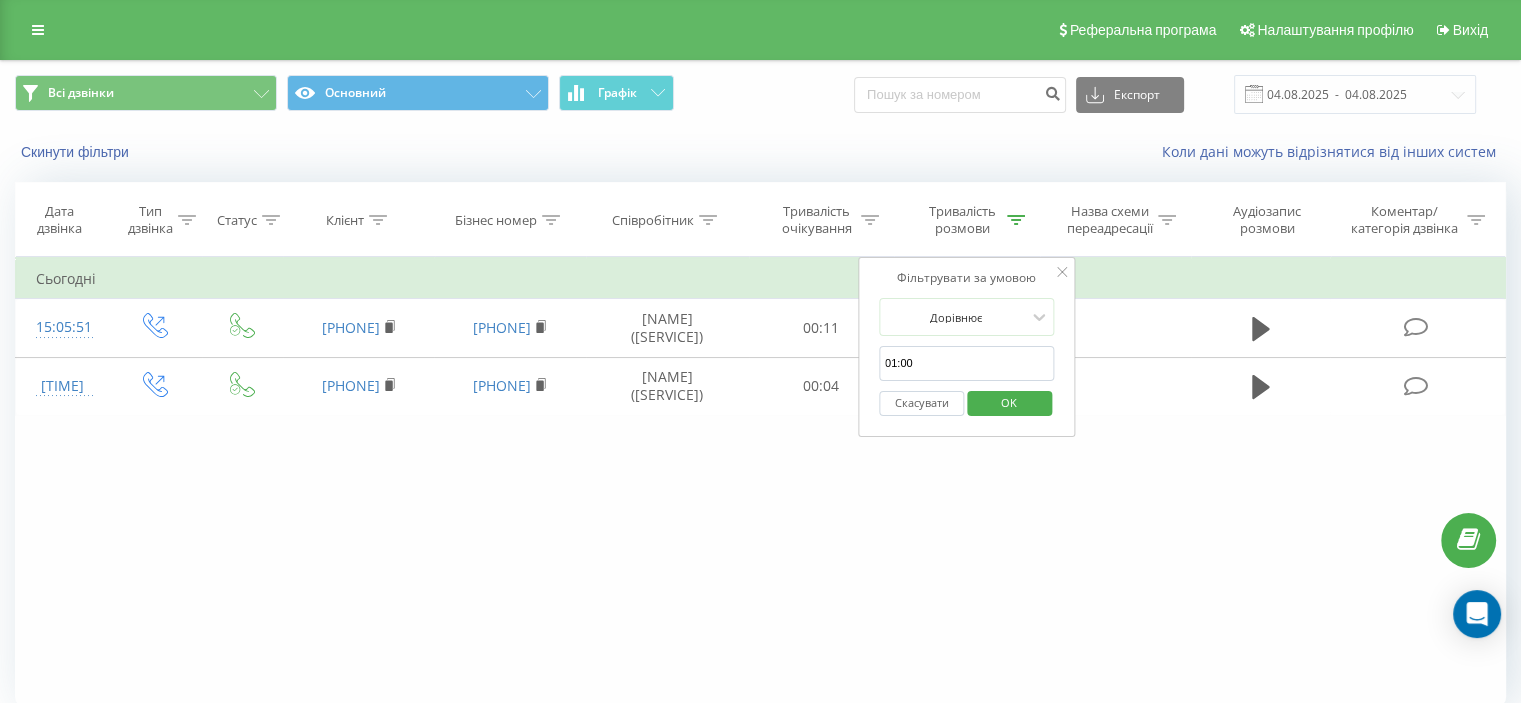 click on "Скасувати" at bounding box center (921, 403) 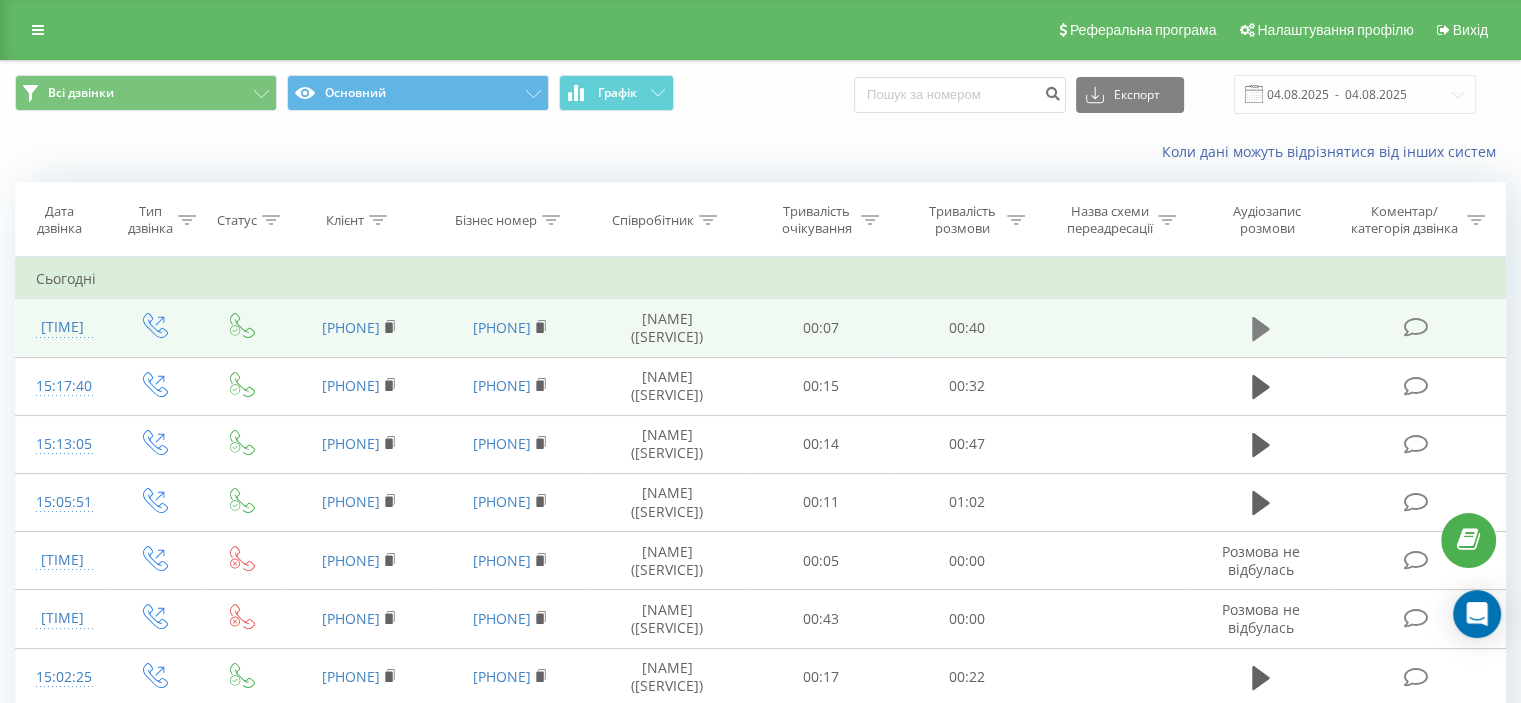 click at bounding box center (1261, 329) 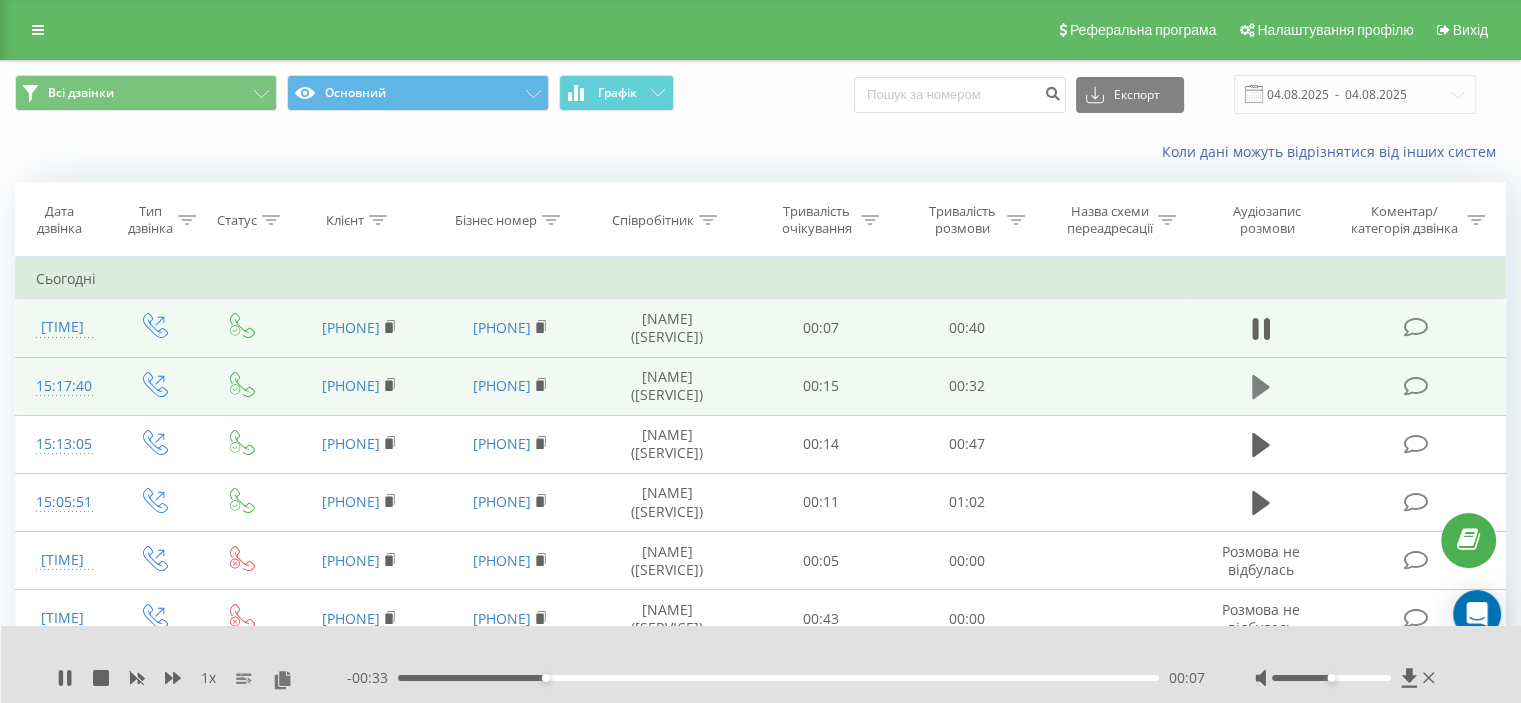 click at bounding box center (1261, 387) 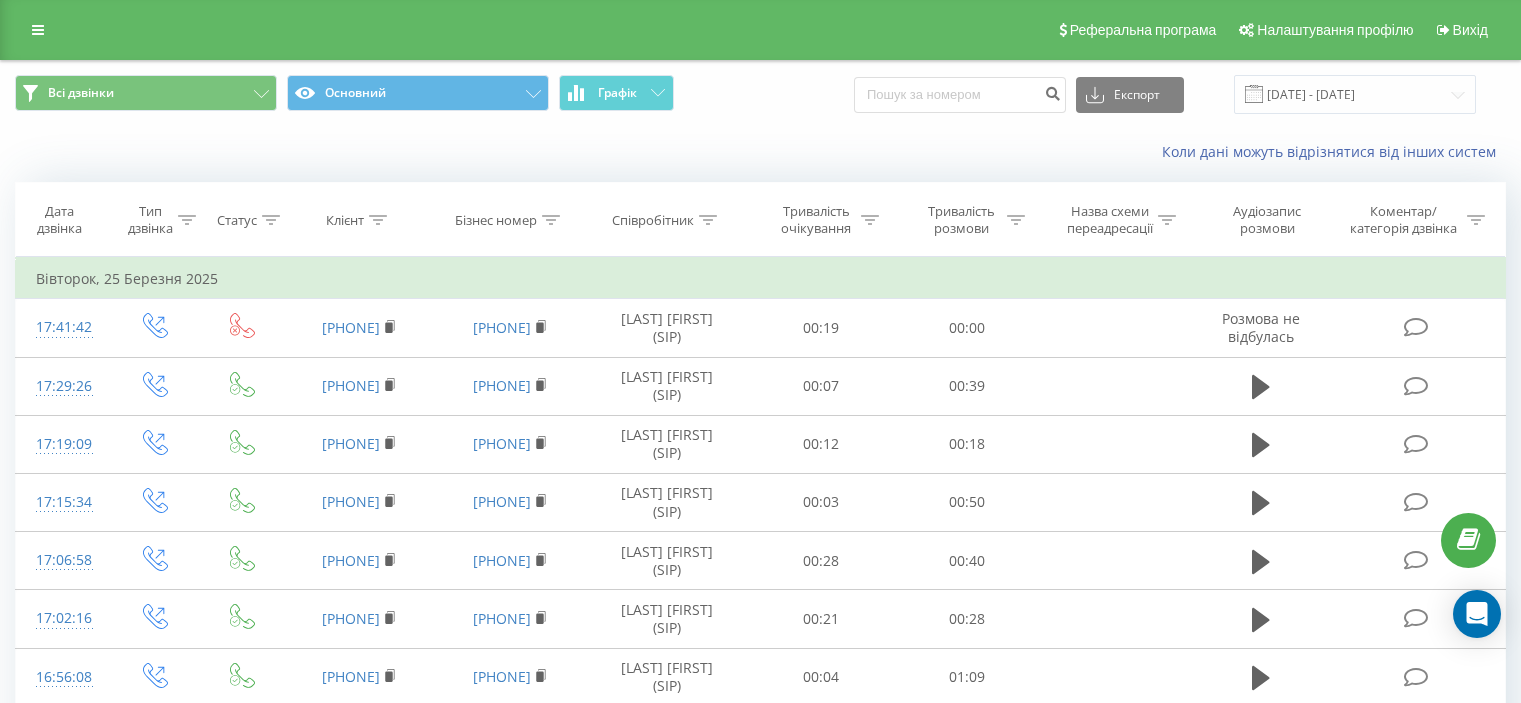 scroll, scrollTop: 0, scrollLeft: 0, axis: both 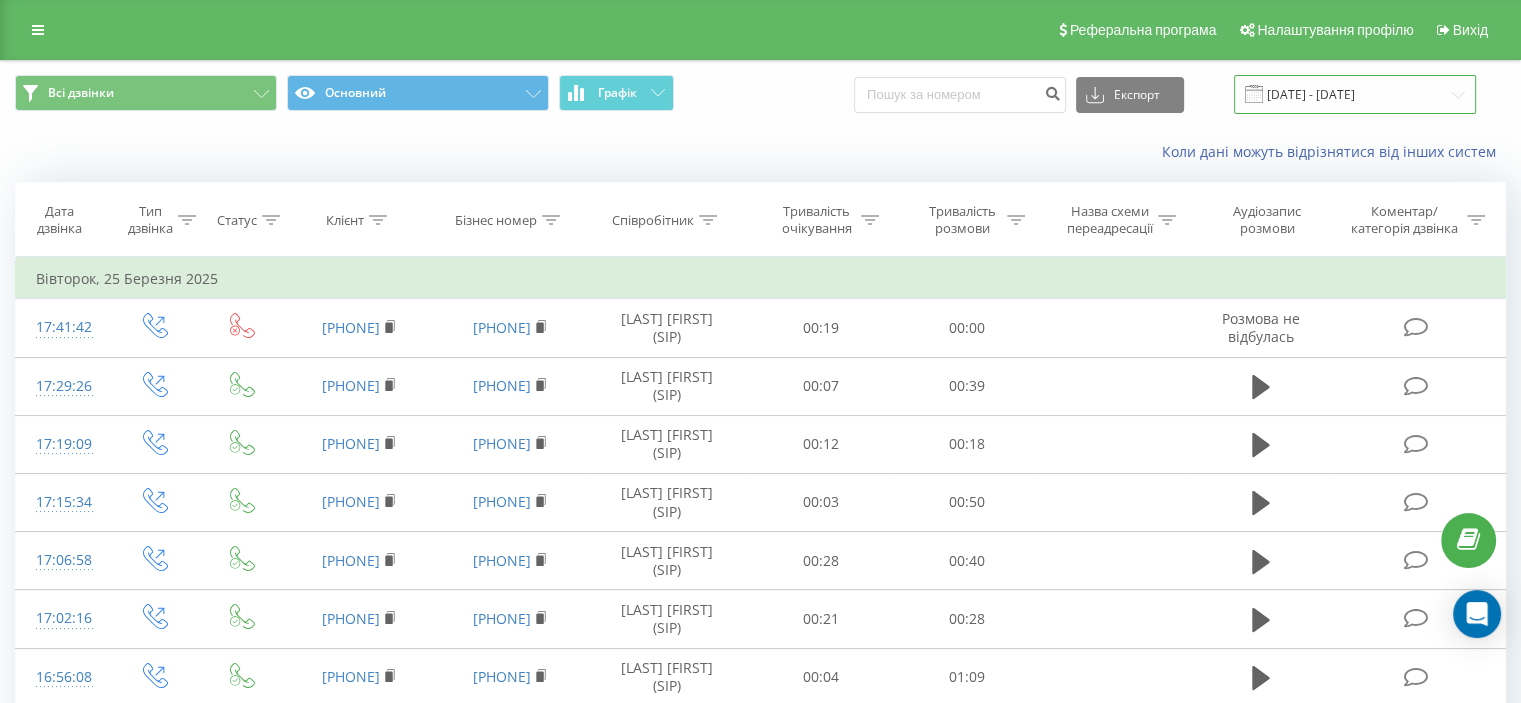 click on "[DATE] - [DATE]" at bounding box center [1355, 94] 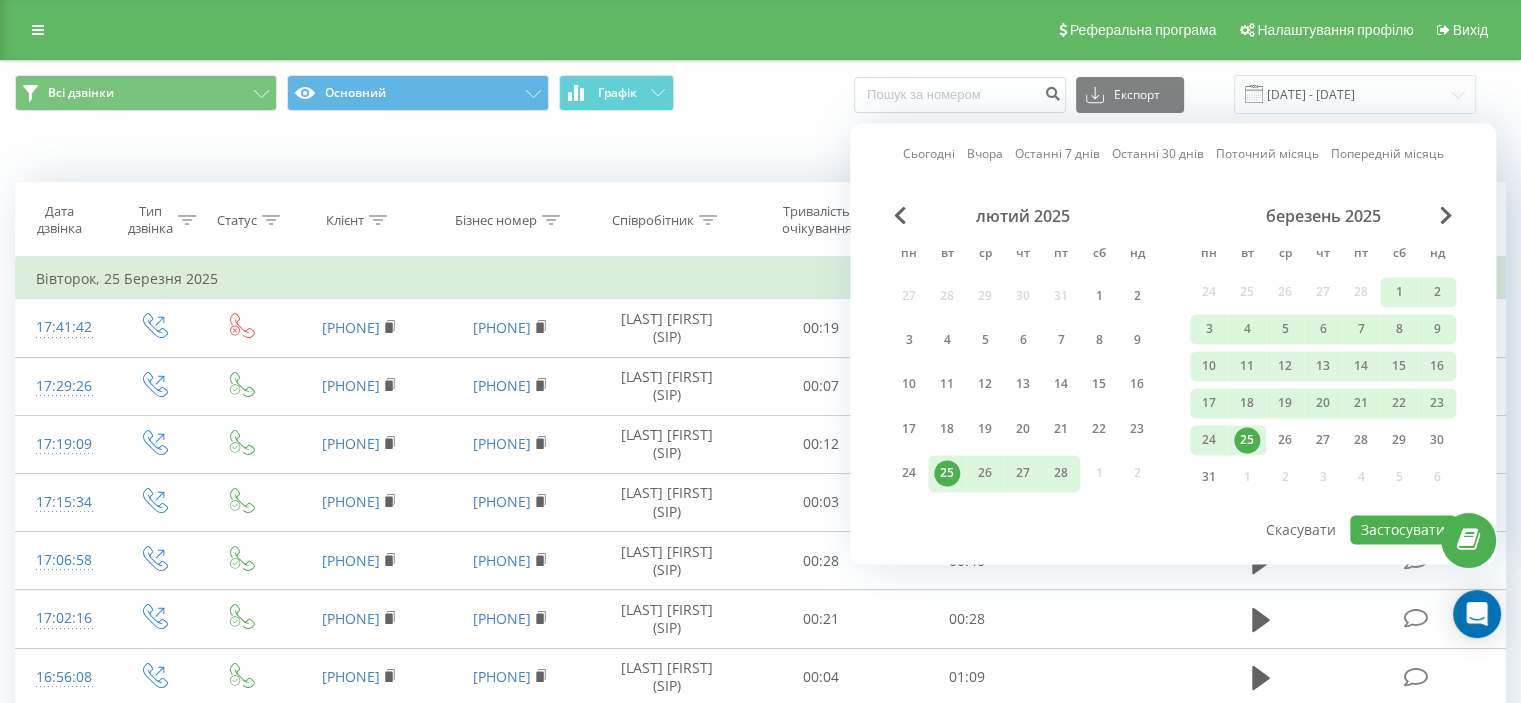 click on "Сьогодні Вчора Останні 7 днів Останні 30 днів Поточний місяць Попередній місяць лютий 2025 пн вт ср чт пт сб нд 27 28 29 30 31 1 2 3 4 5 6 7 8 9 10 11 12 13 14 15 16 17 18 19 20 21 22 23 24 25 26 27 28 1 2 березень 2025 пн вт ср чт пт сб нд 24 25 26 27 28 1 2 3 4 5 6 7 8 9 10 11 12 13 14 15 16 17 18 19 20 21 22 23 24 25 26 27 28 29 30 31 1 2 3 4 5 6 Застосувати Скасувати" at bounding box center (1173, 343) 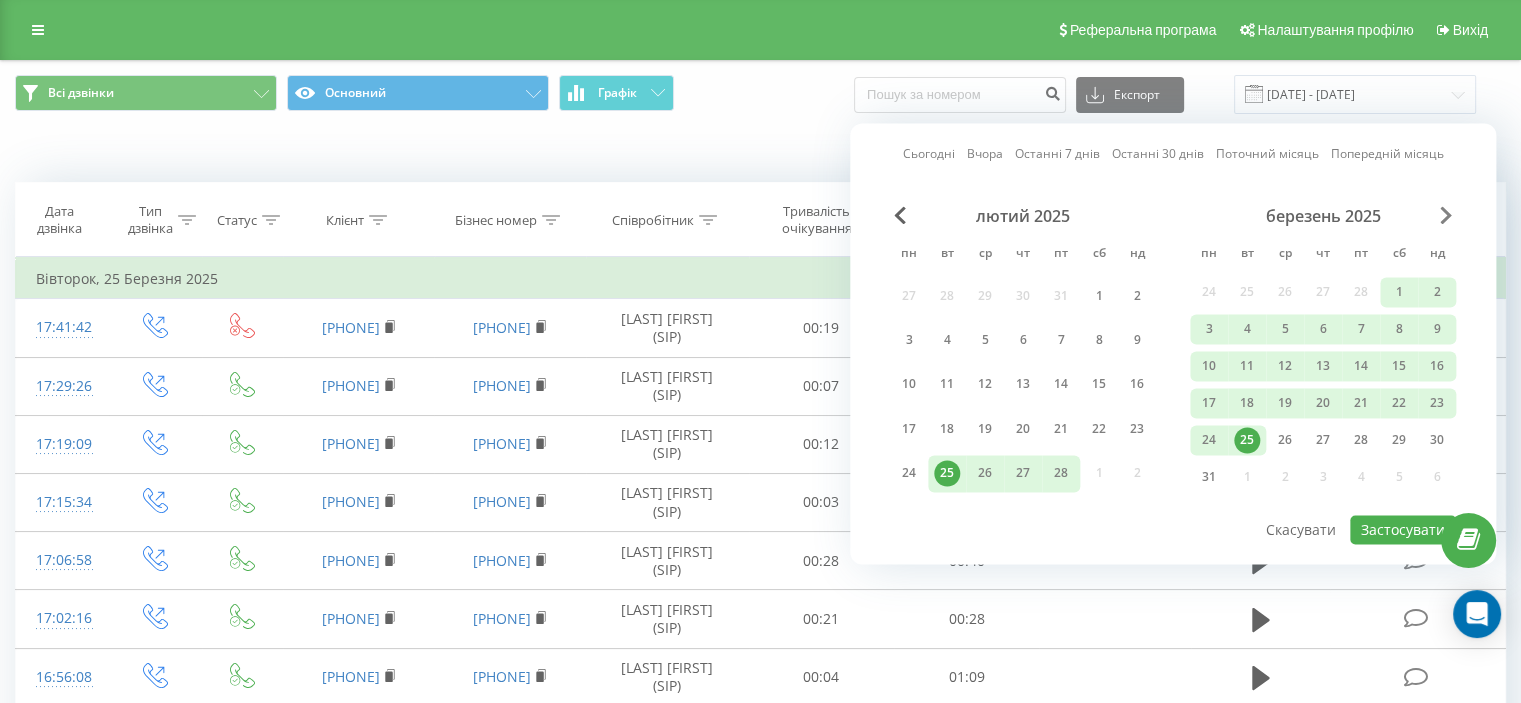 click on "лютий 2025 пн вт ср чт пт сб нд 27 28 29 30 31 1 2 3 4 5 6 7 8 9 10 11 12 13 14 15 16 17 18 19 20 21 22 23 24 25 26 27 28 1 2 березень 2025 пн вт ср чт пт сб нд 24 25 26 27 28 1 2 3 4 5 6 7 8 9 10 11 12 13 14 15 16 17 18 19 20 21 22 23 24 25 26 27 28 29 30 31 1 2 3 4 5 6" at bounding box center (1173, 359) 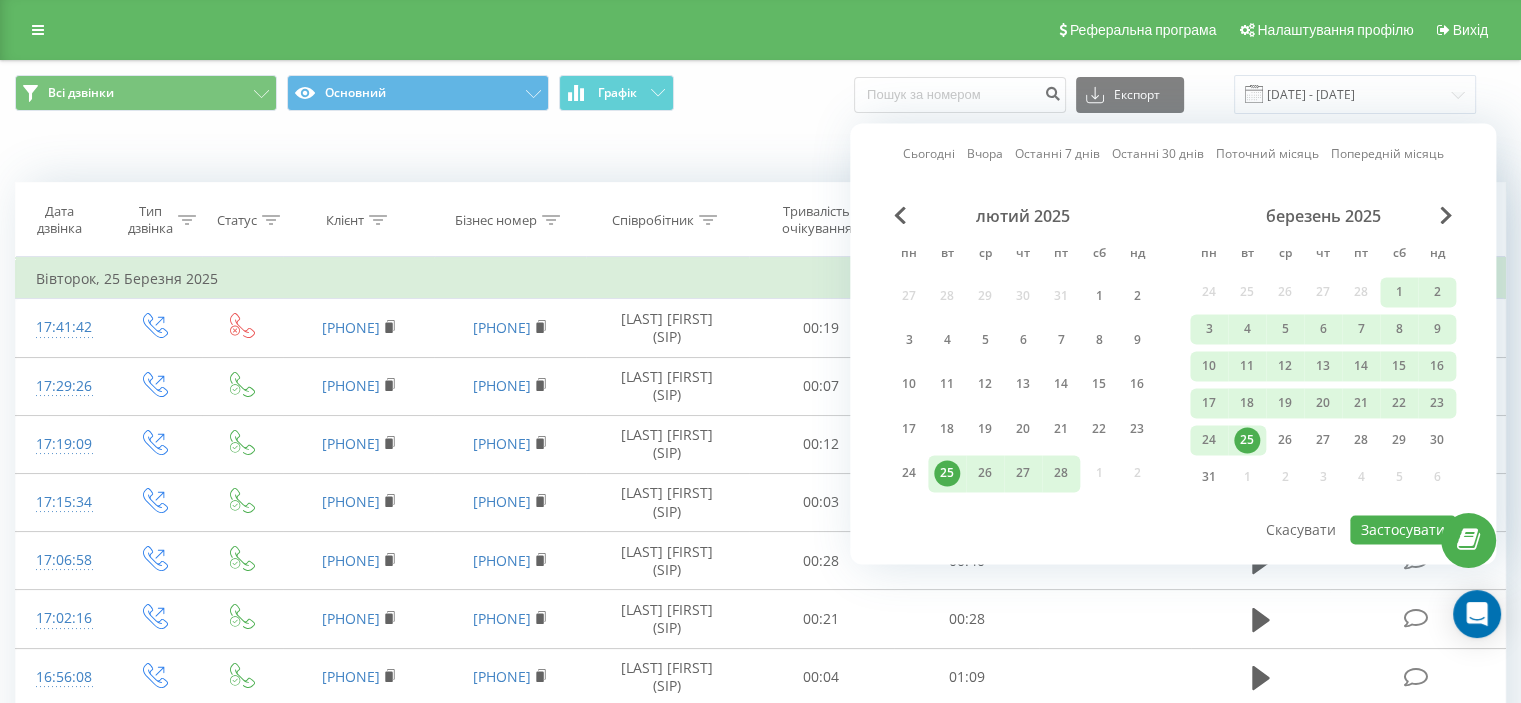 click on "березень 2025" at bounding box center [1323, 216] 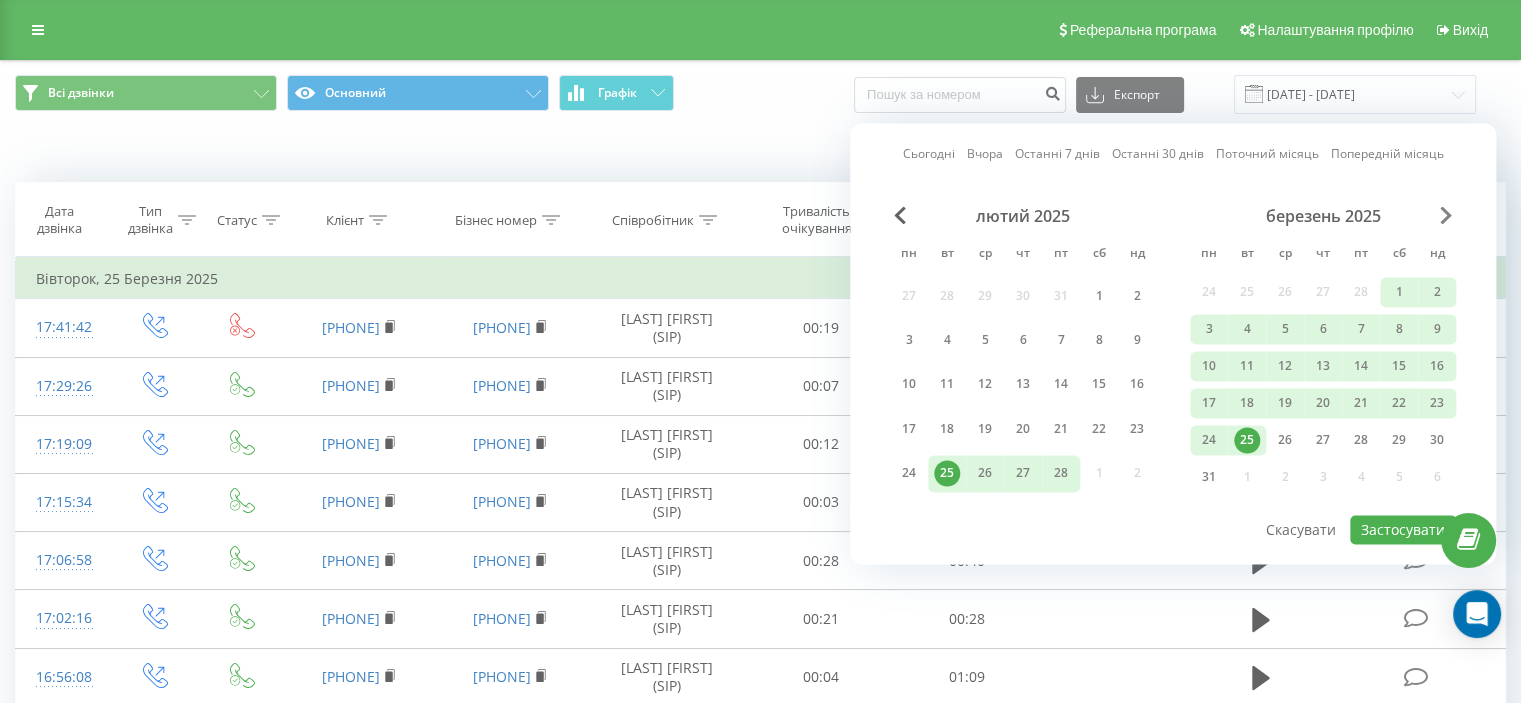 click at bounding box center [1446, 215] 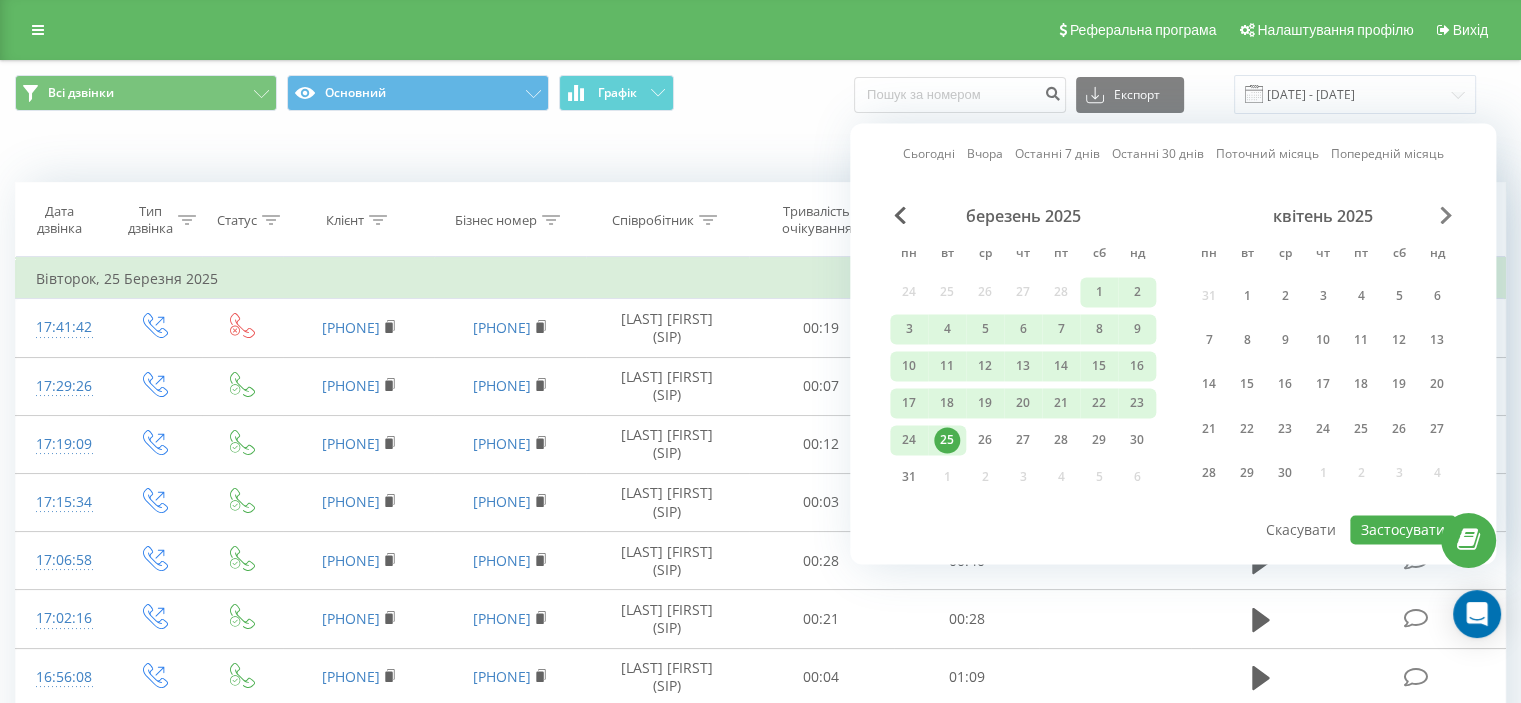 click at bounding box center [1446, 215] 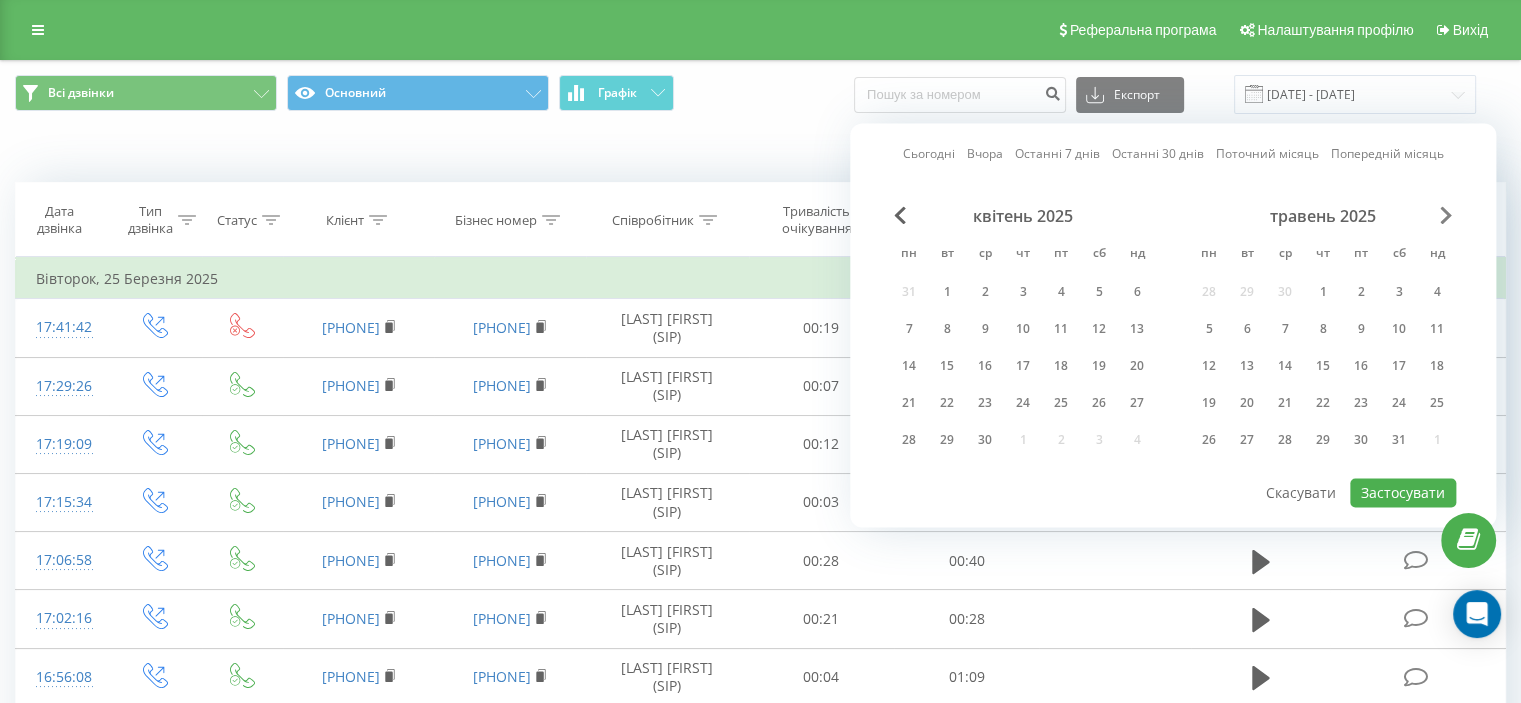 click at bounding box center (1446, 215) 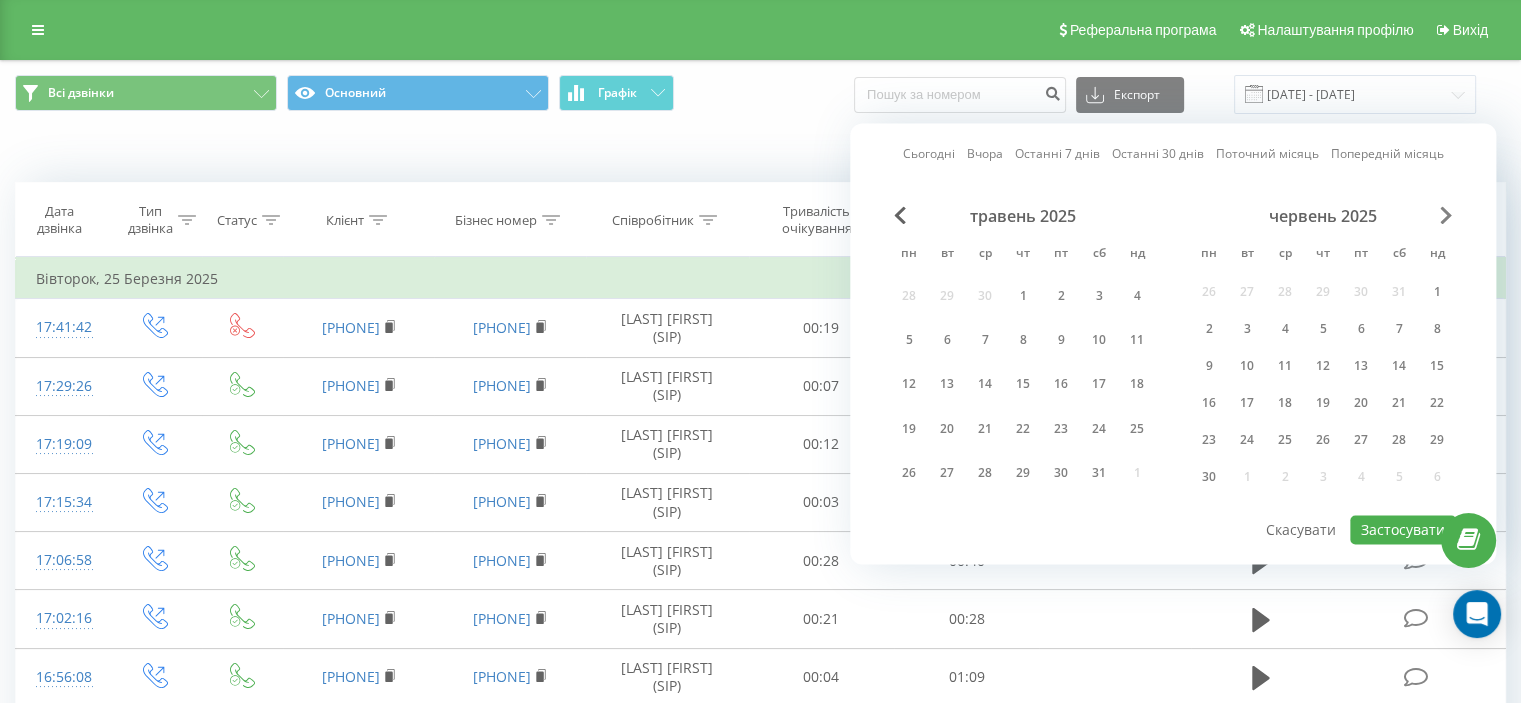 click at bounding box center [1446, 215] 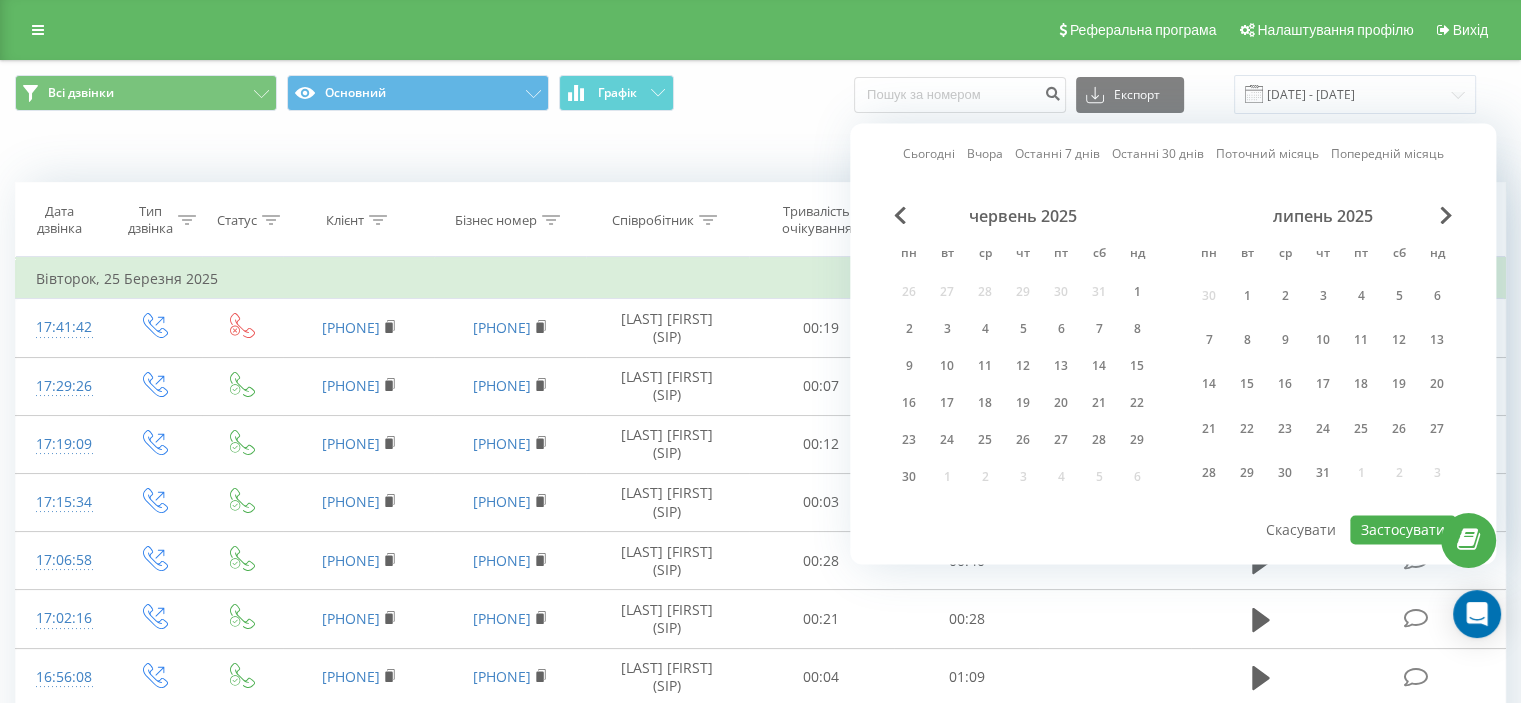 click on "липень 2025" at bounding box center (1323, 216) 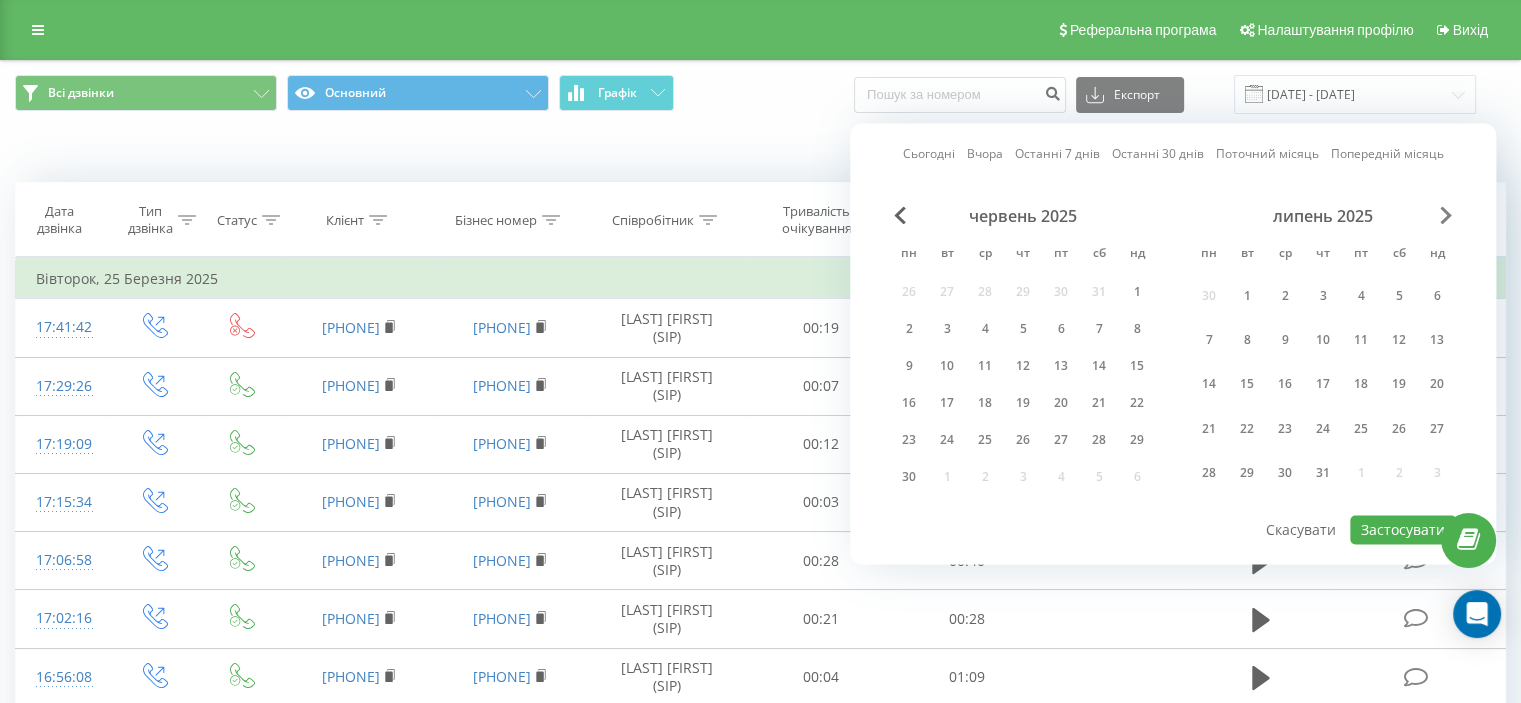 click at bounding box center [1446, 215] 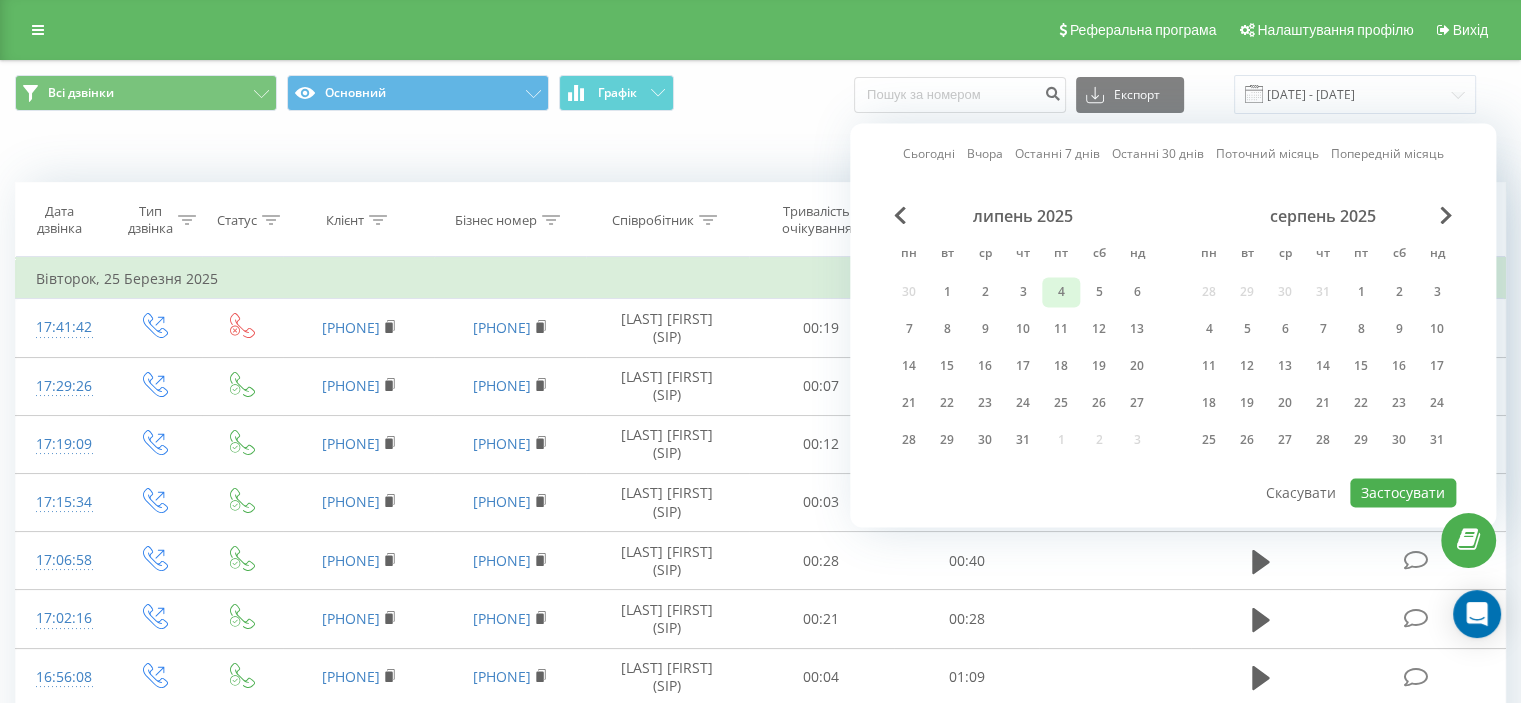 click on "4" at bounding box center [1061, 292] 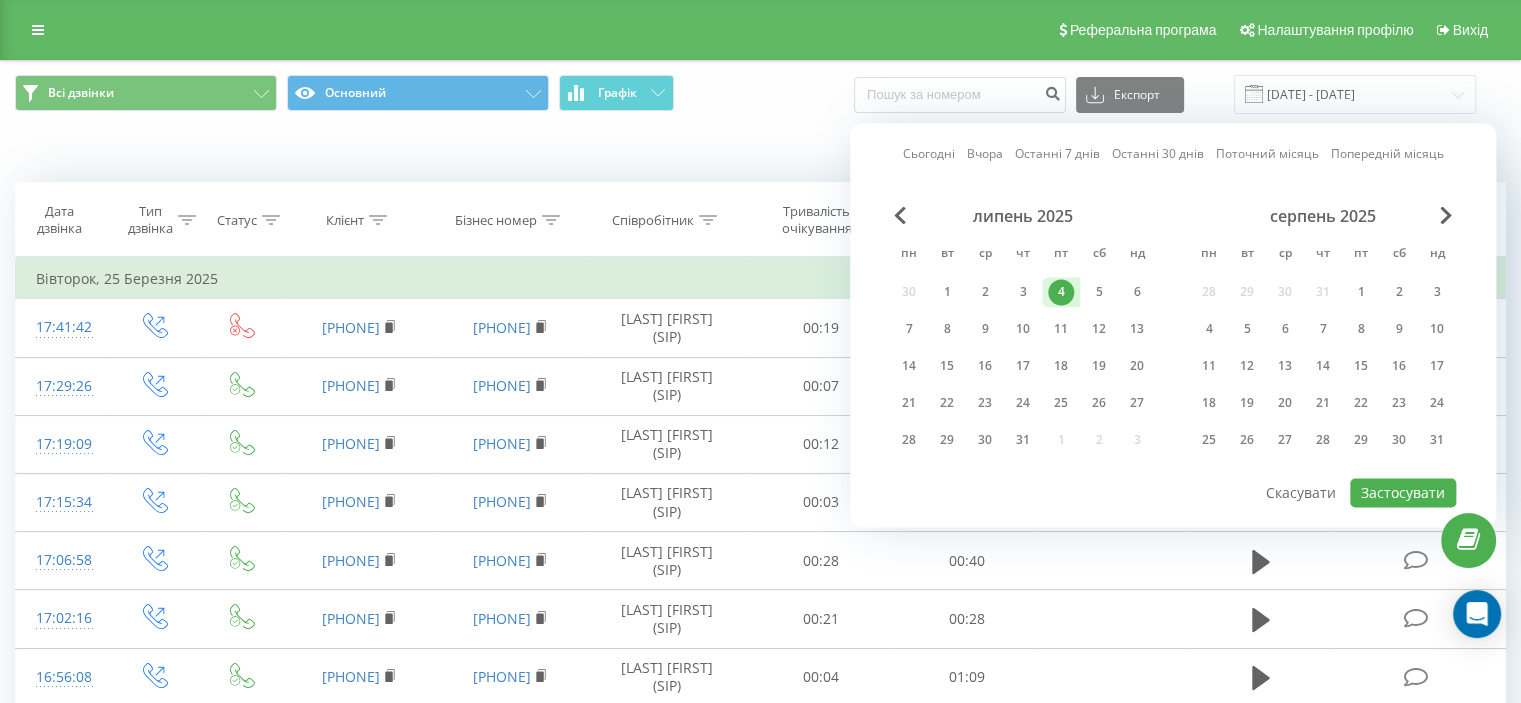 click on "4" at bounding box center (1061, 292) 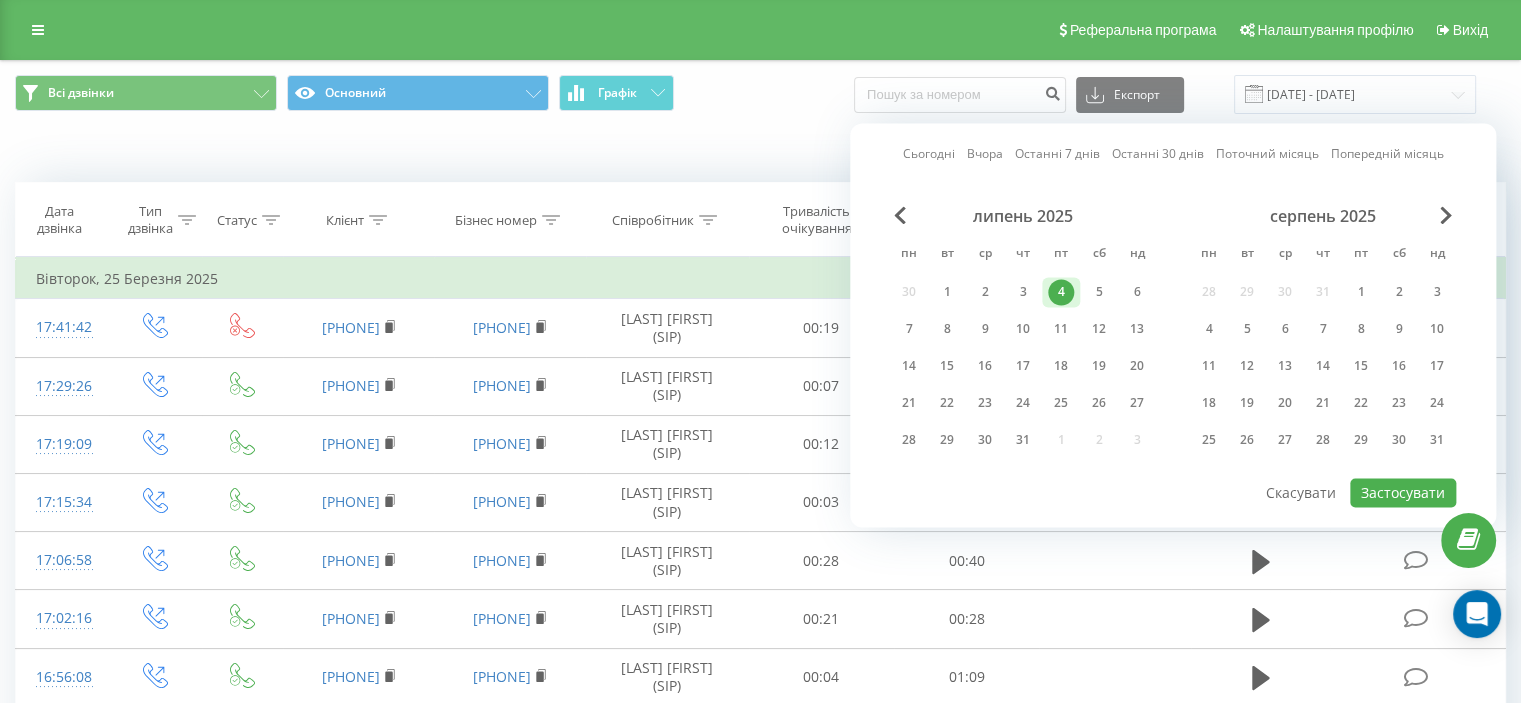 click on "4" at bounding box center (1061, 292) 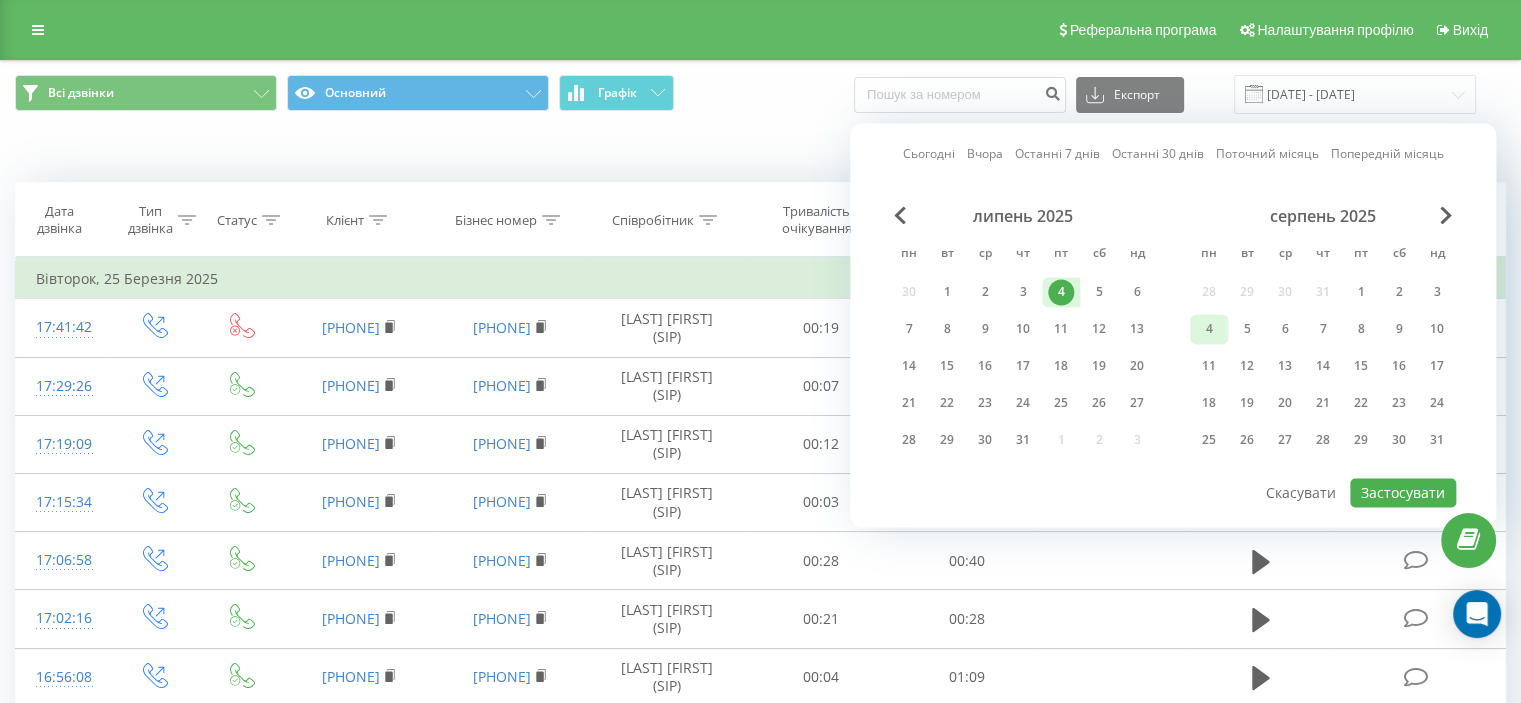 click on "4" at bounding box center (1209, 329) 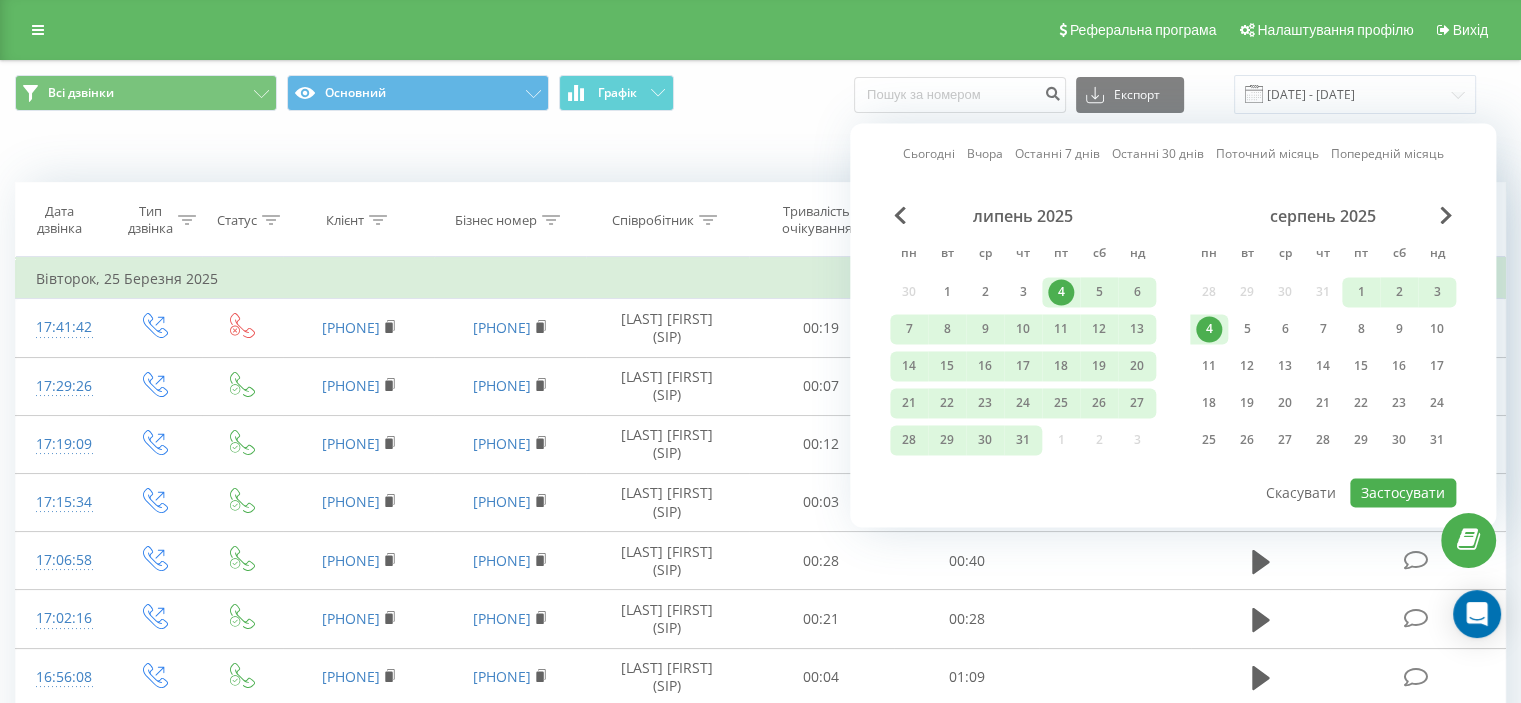 click on "4" at bounding box center (1209, 329) 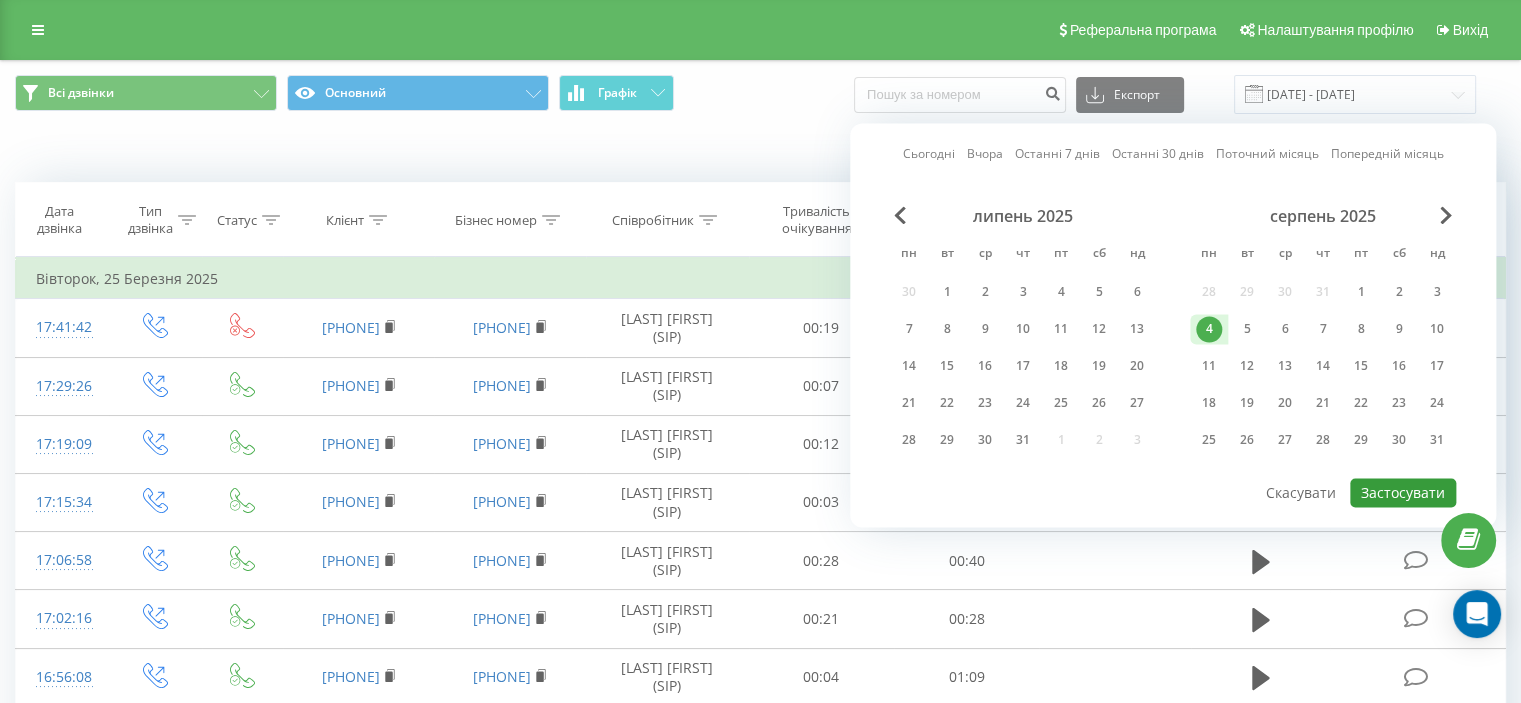 click on "Застосувати" at bounding box center (1403, 492) 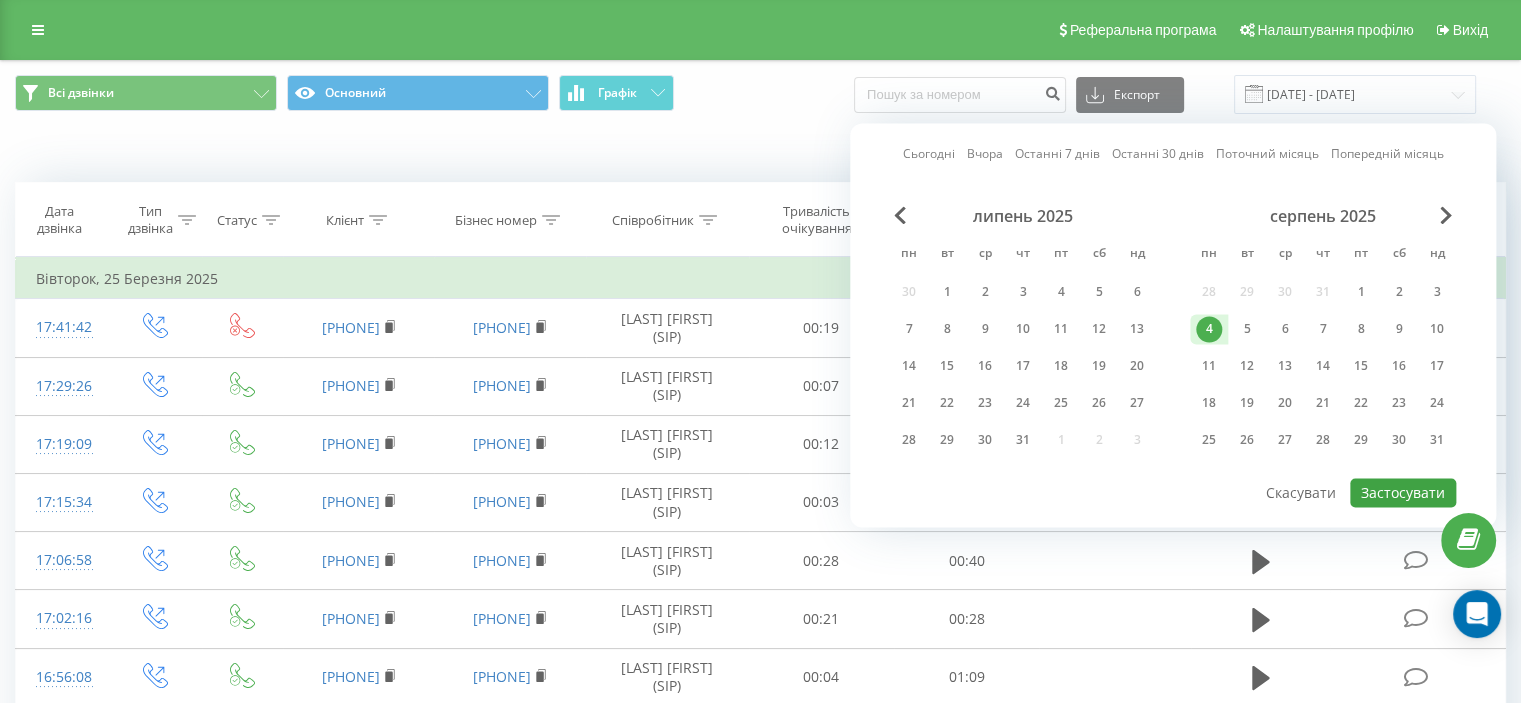 type on "04.08.2025  -  04.08.2025" 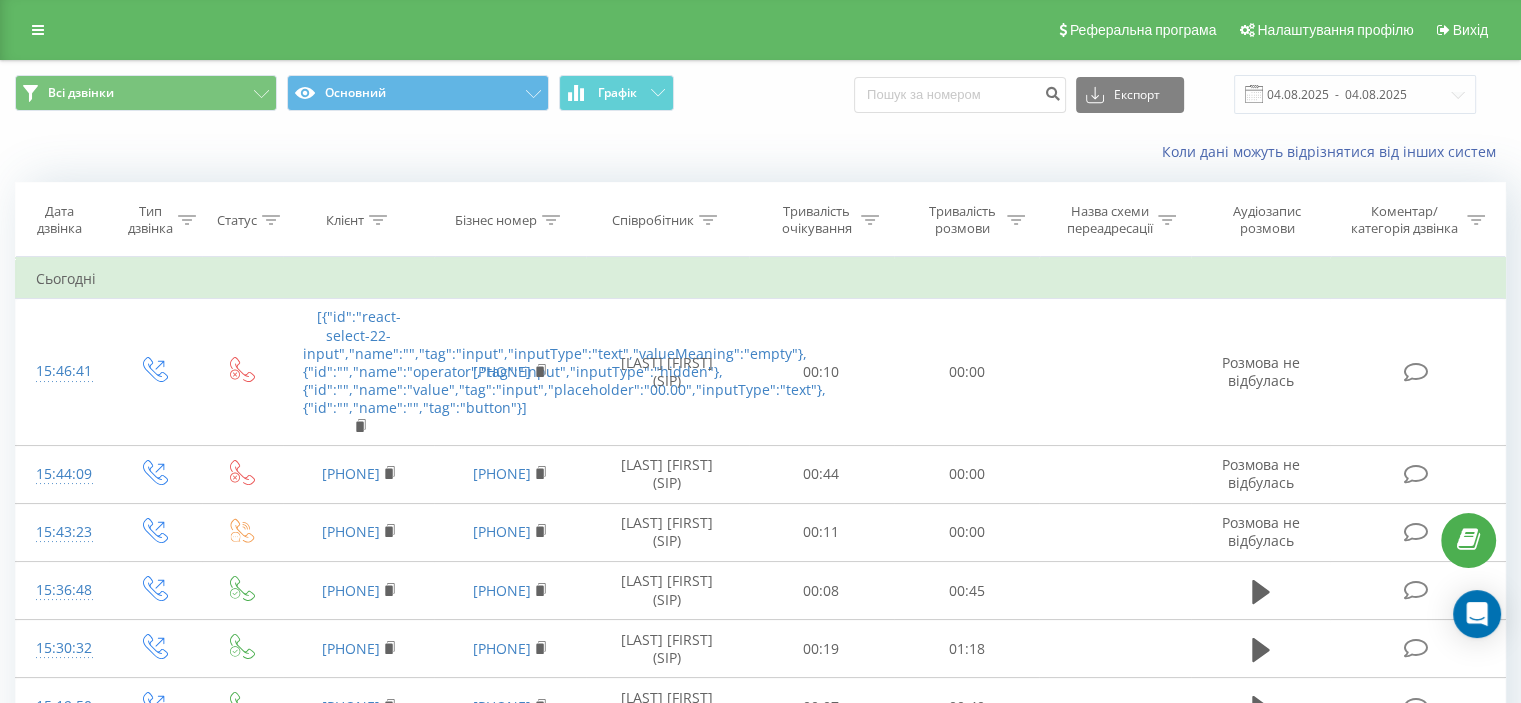 click on "Тривалість розмови" at bounding box center (973, 220) 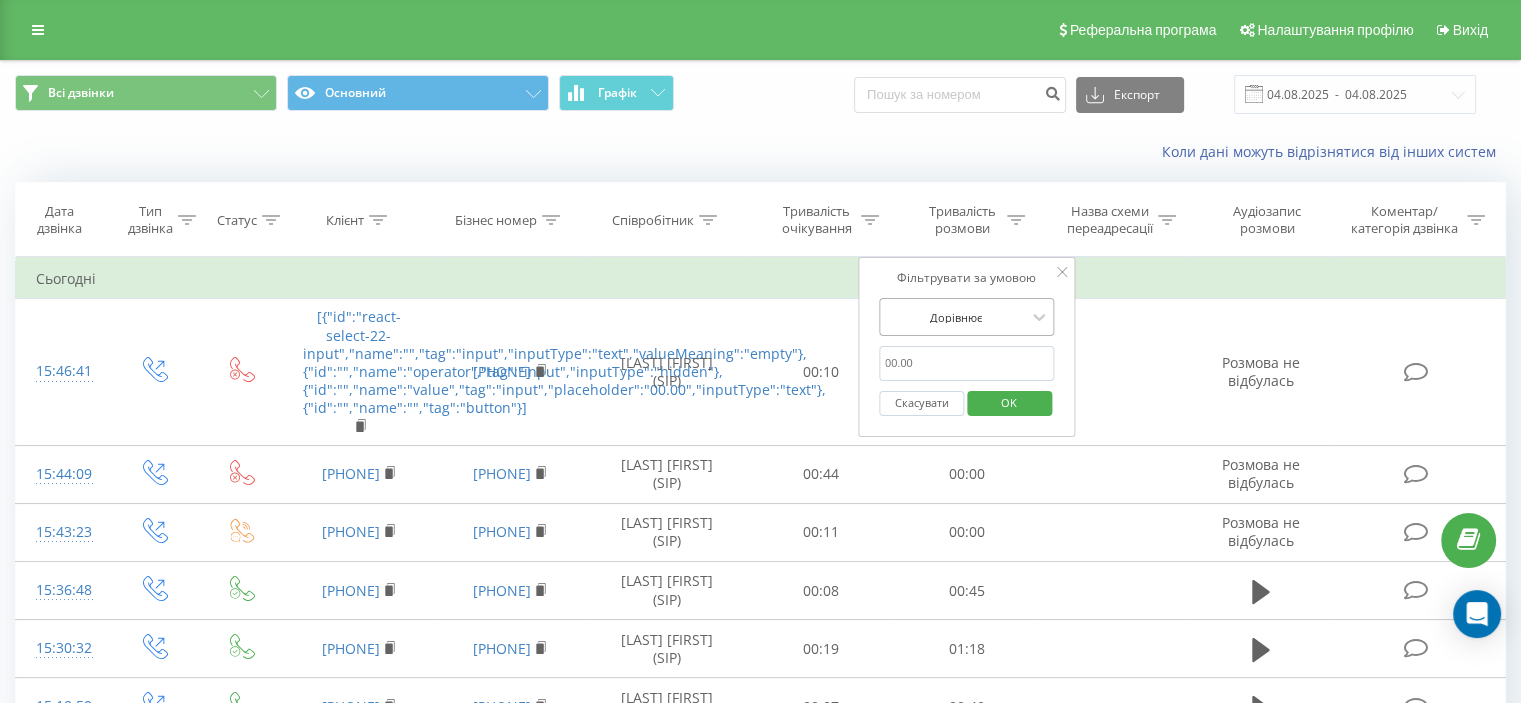 click on "Дорівнює" at bounding box center [967, 317] 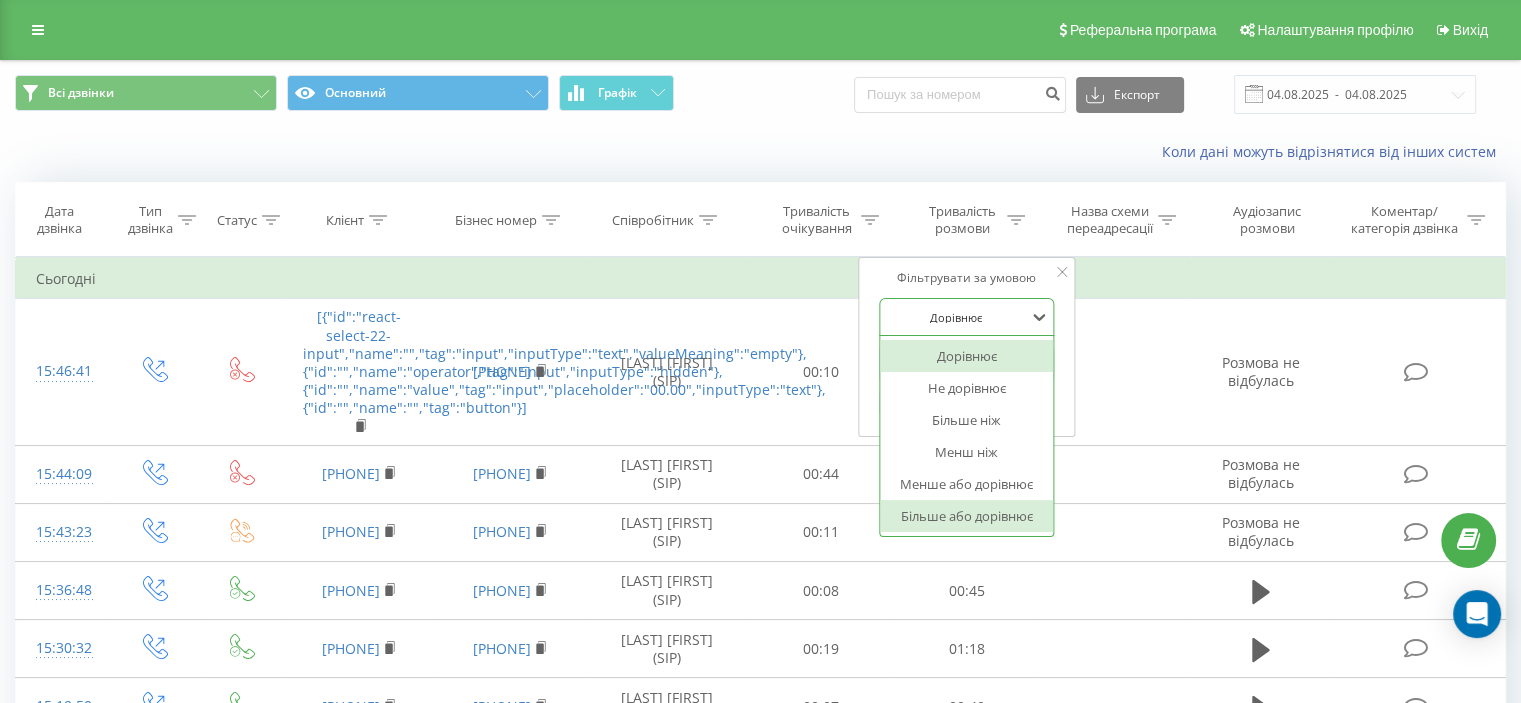 click on "Більше або дорівнює" at bounding box center [967, 516] 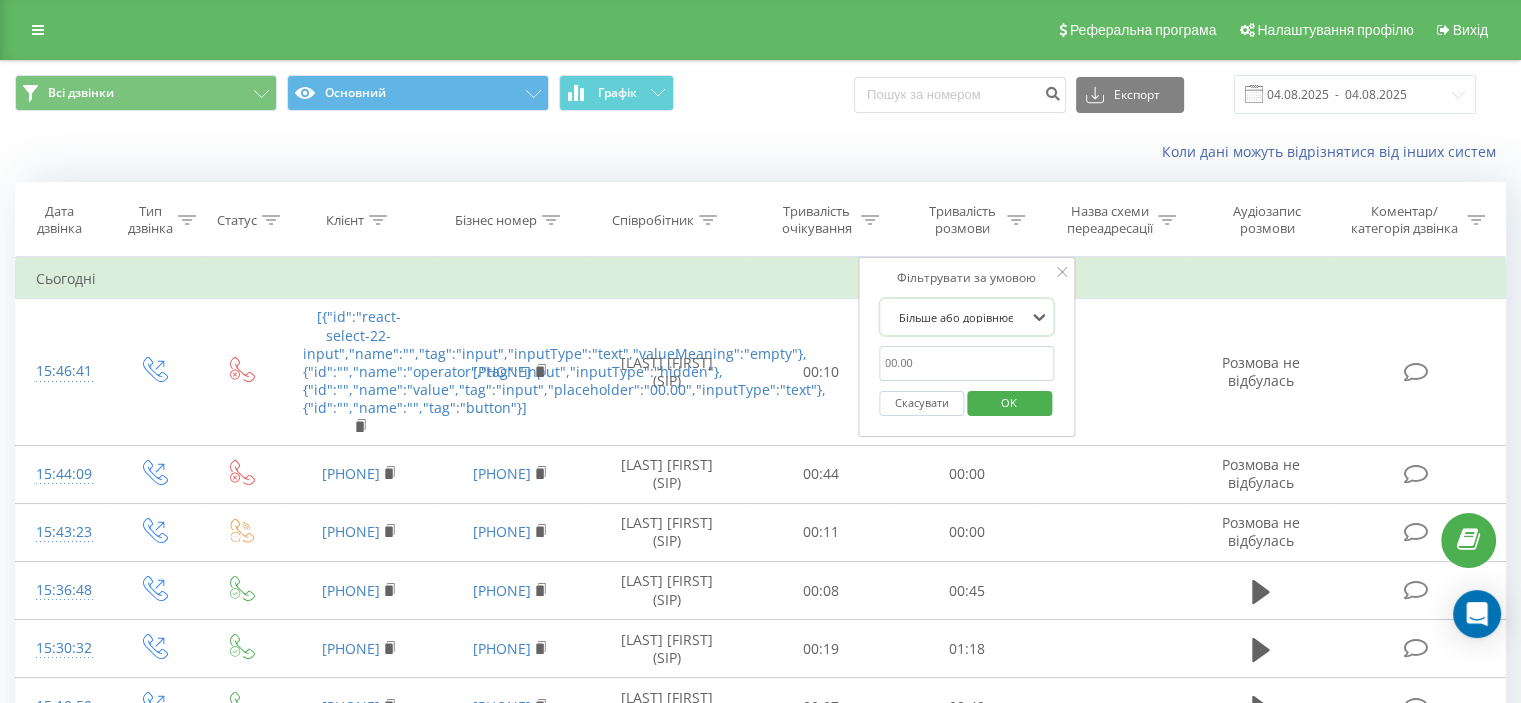 click at bounding box center [967, 363] 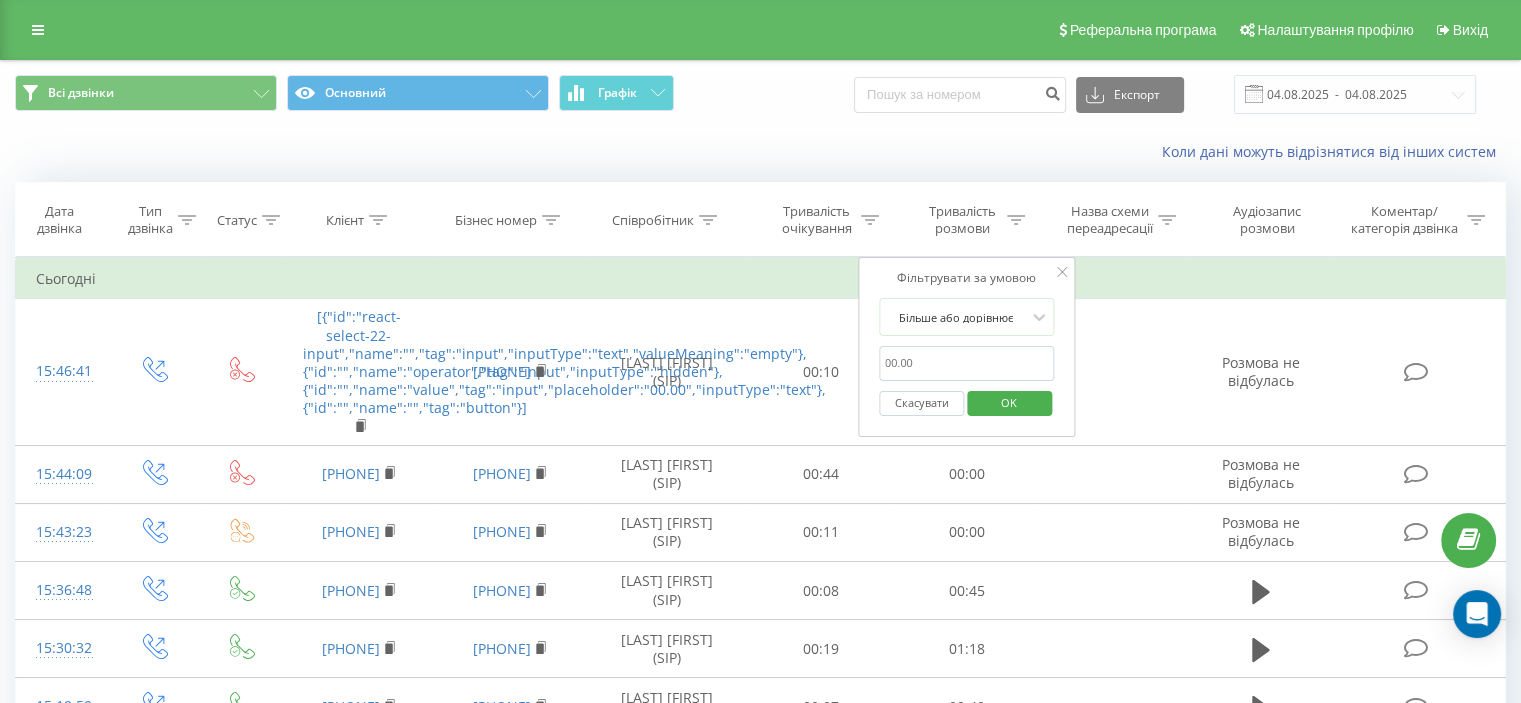 type on "01:00" 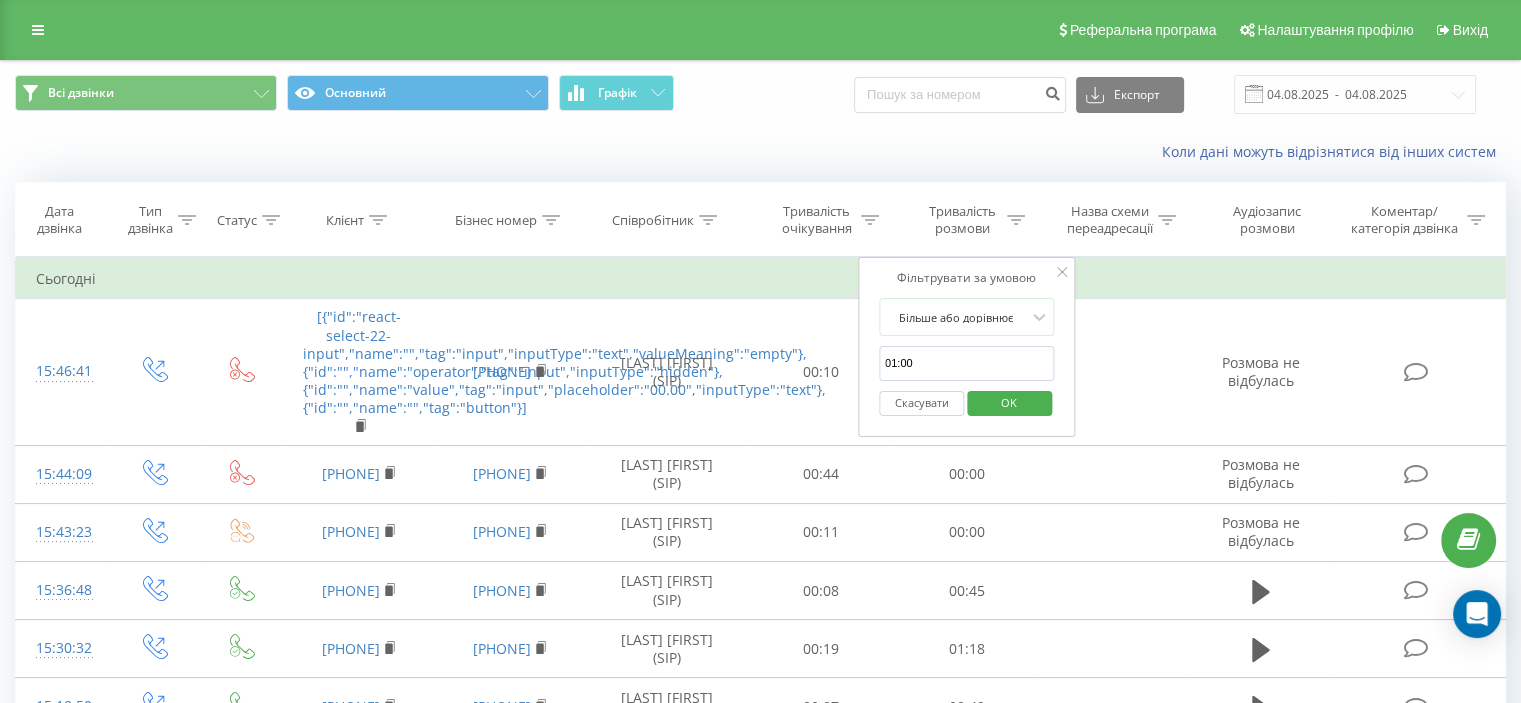 click on "OK" at bounding box center (1009, 402) 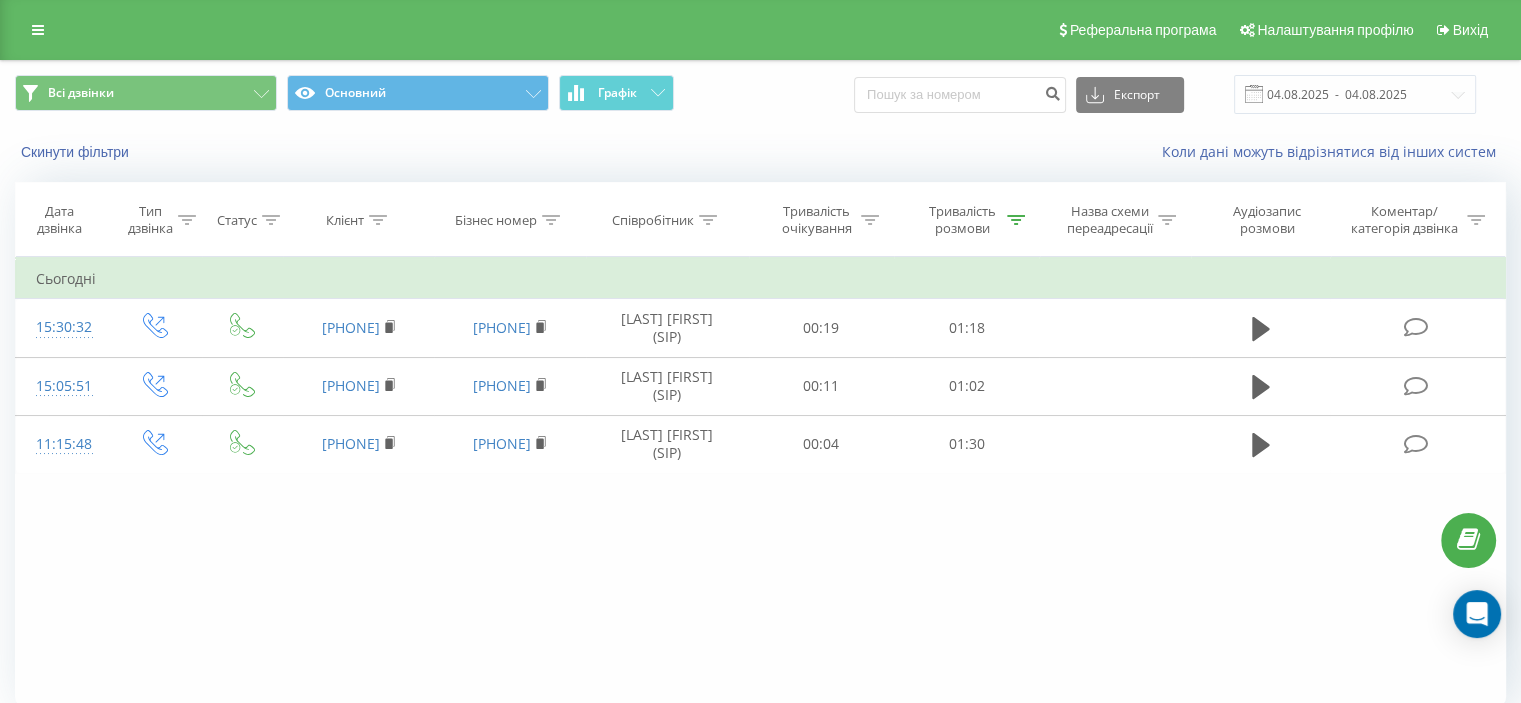 click on "Тривалість розмови" at bounding box center [967, 220] 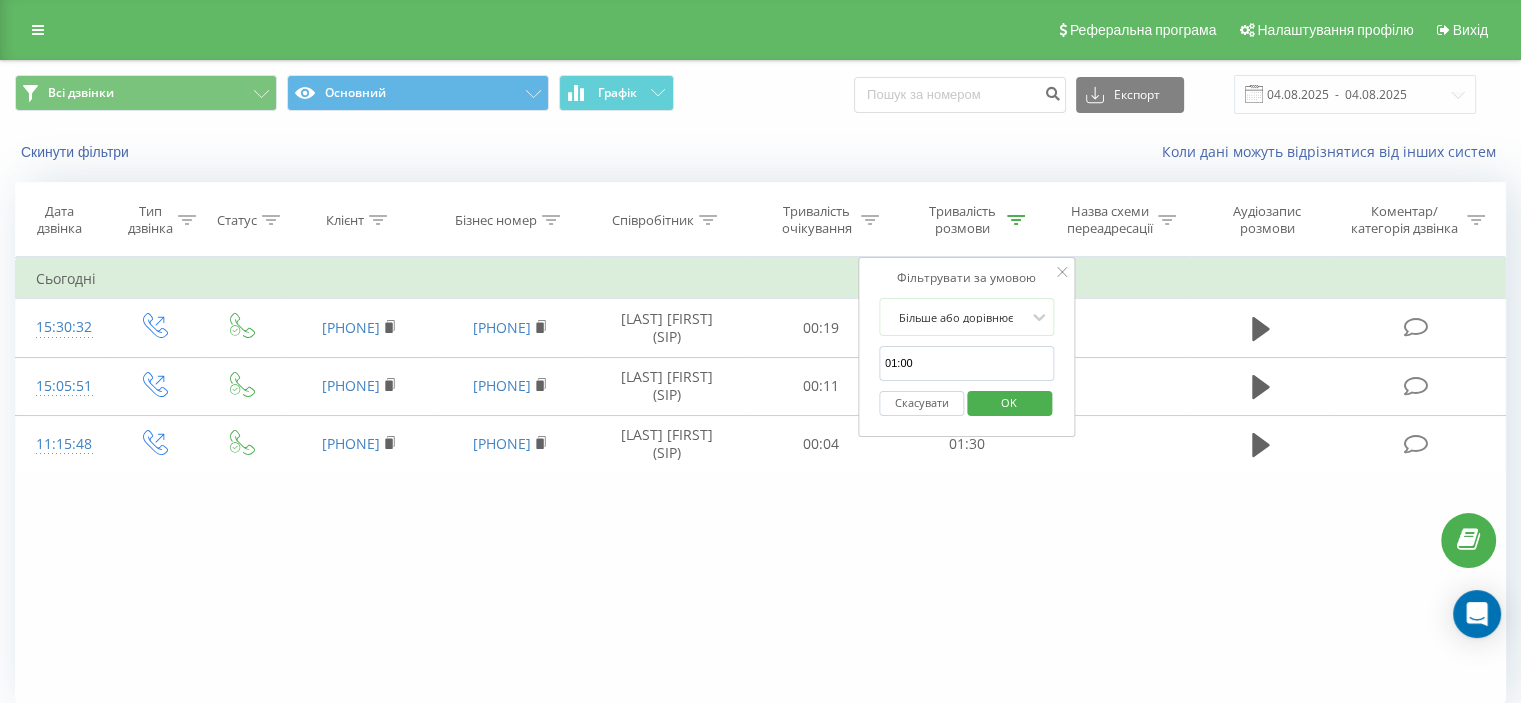 click on "Скасувати" at bounding box center (921, 403) 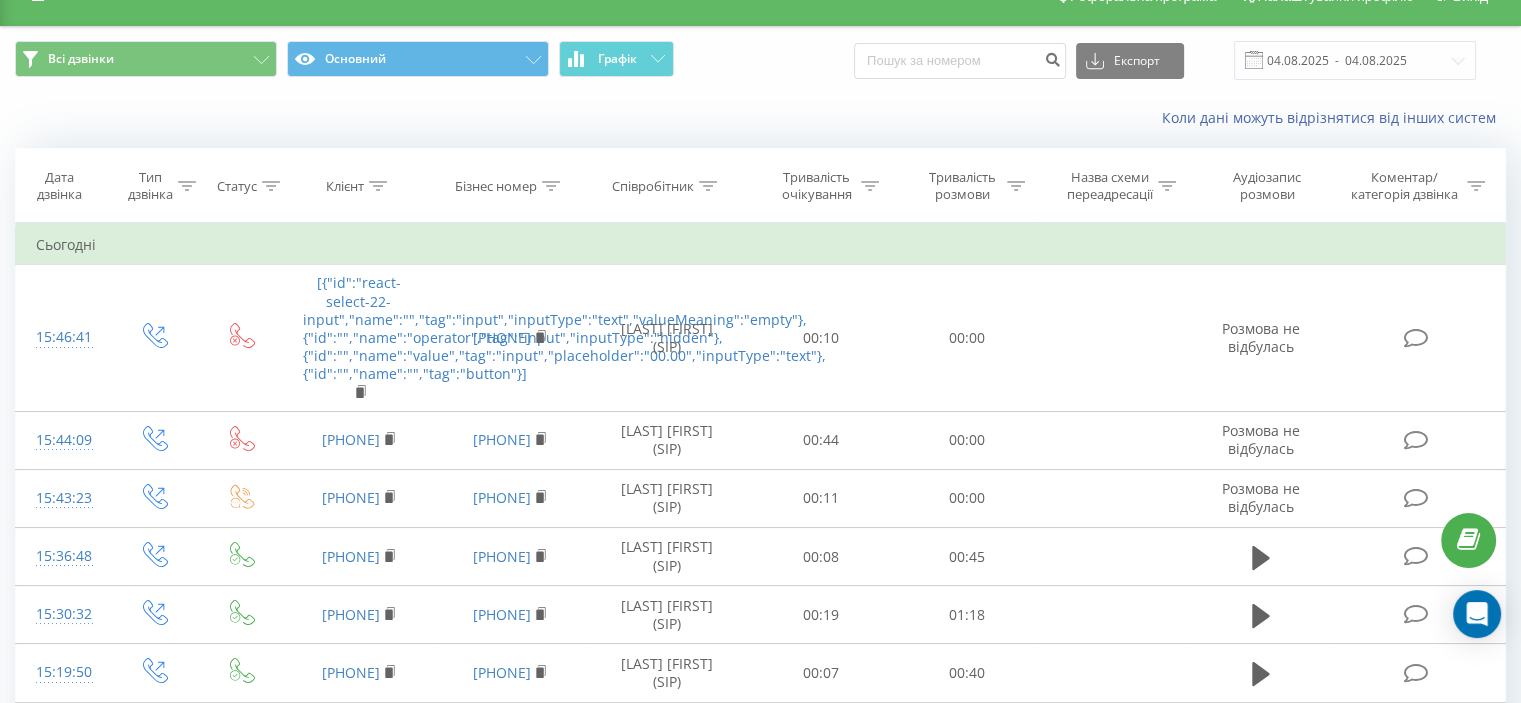scroll, scrollTop: 0, scrollLeft: 0, axis: both 